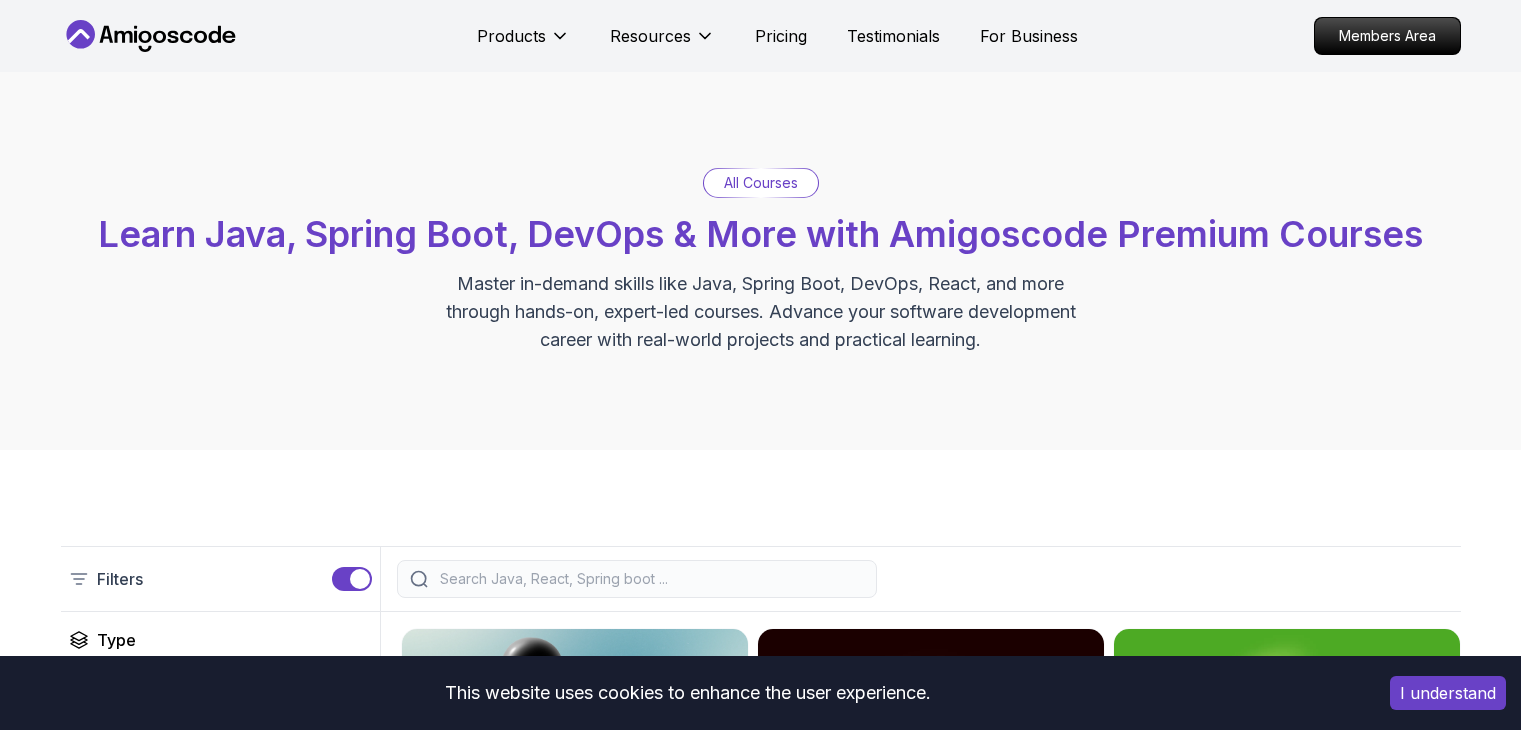 scroll, scrollTop: 0, scrollLeft: 0, axis: both 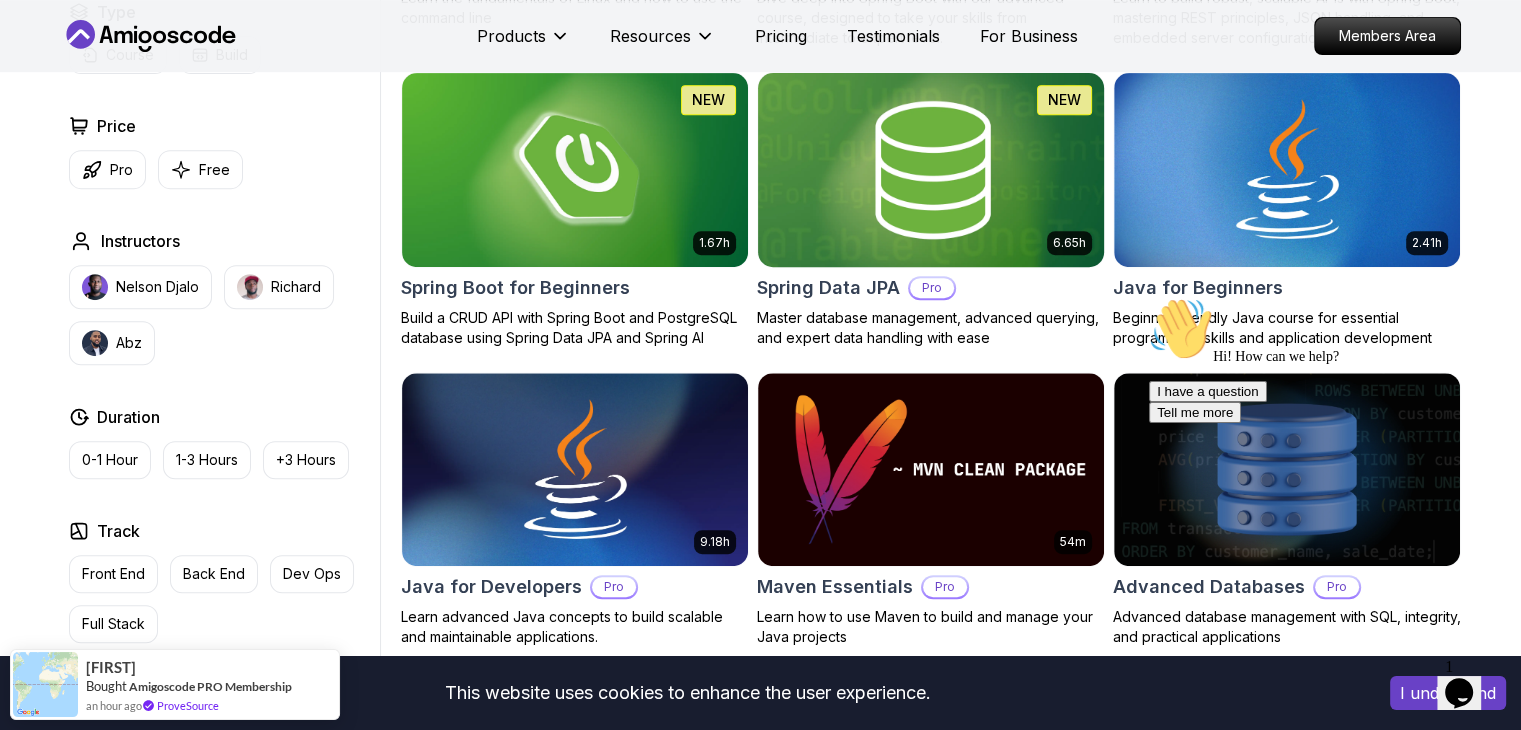 drag, startPoint x: 1044, startPoint y: 189, endPoint x: 1017, endPoint y: 223, distance: 43.416588 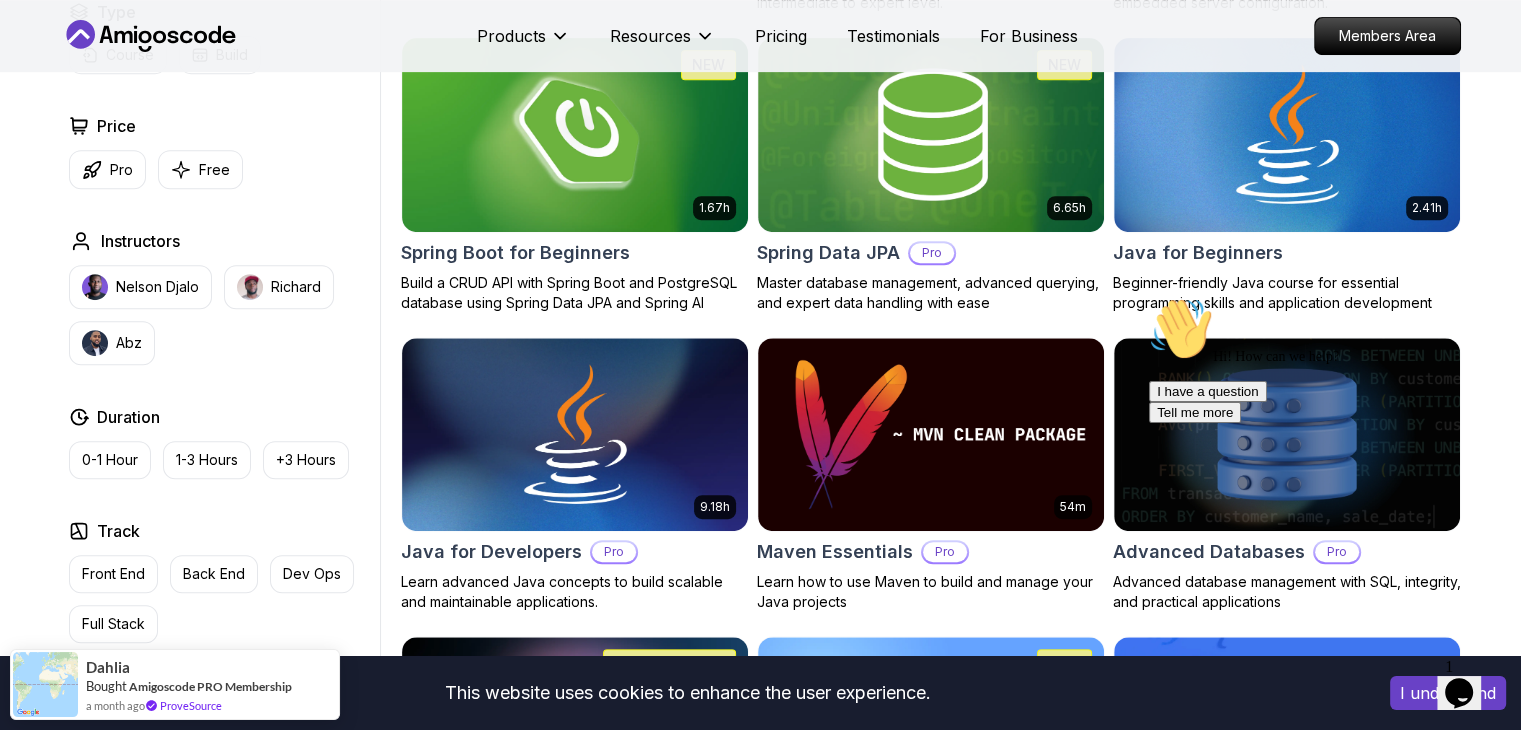 scroll, scrollTop: 910, scrollLeft: 0, axis: vertical 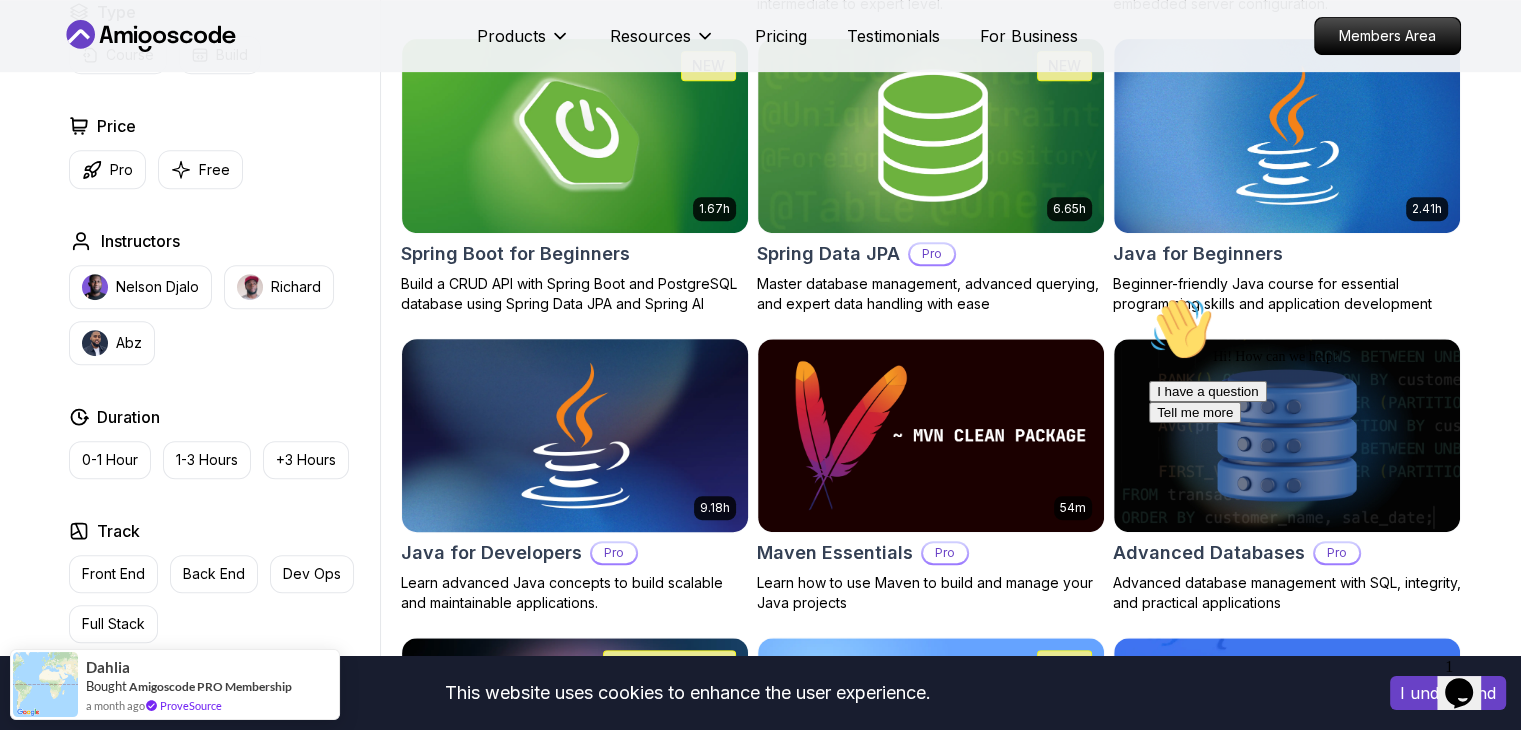 click at bounding box center (574, 435) 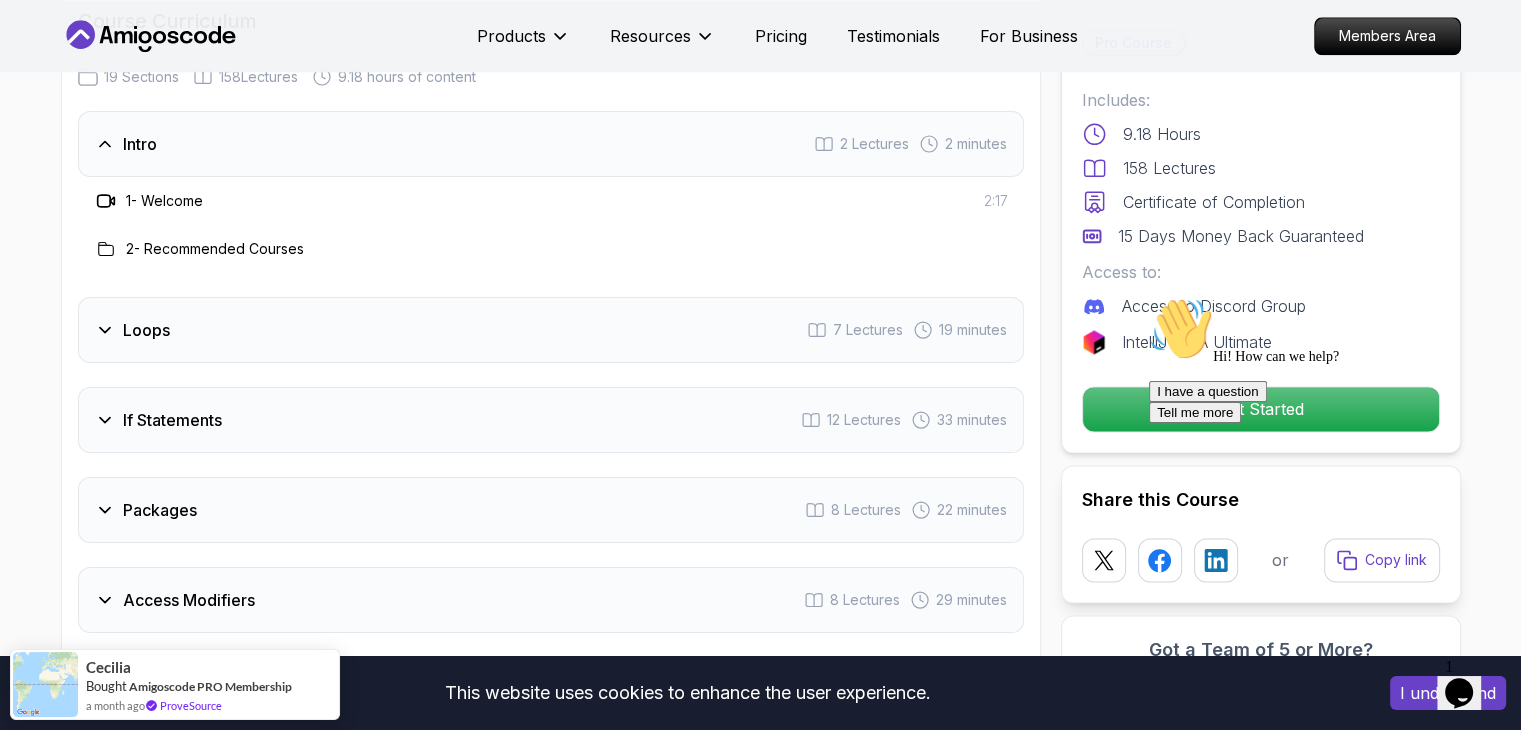 scroll, scrollTop: 2602, scrollLeft: 0, axis: vertical 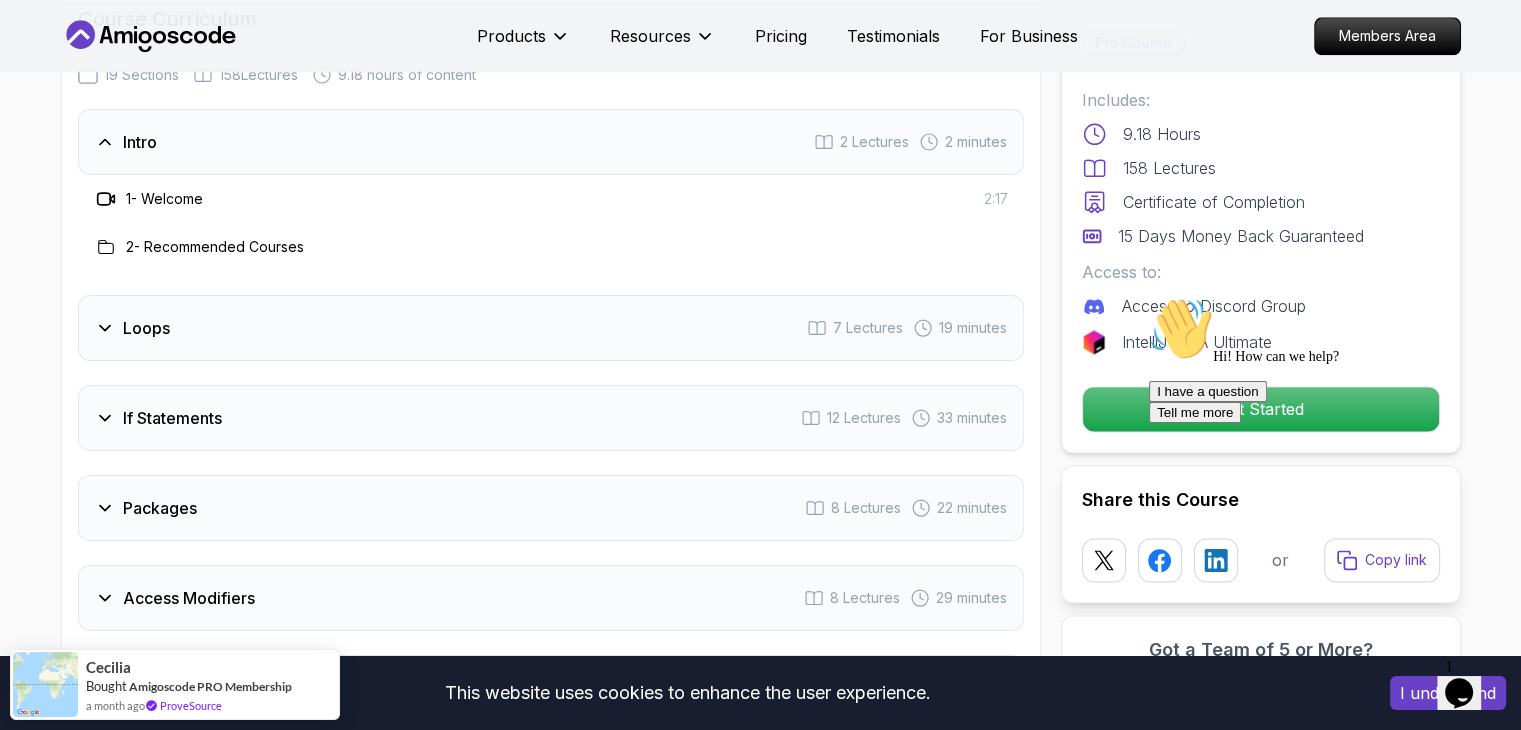 click on "Loops 7   Lectures     19 minutes" at bounding box center [551, 328] 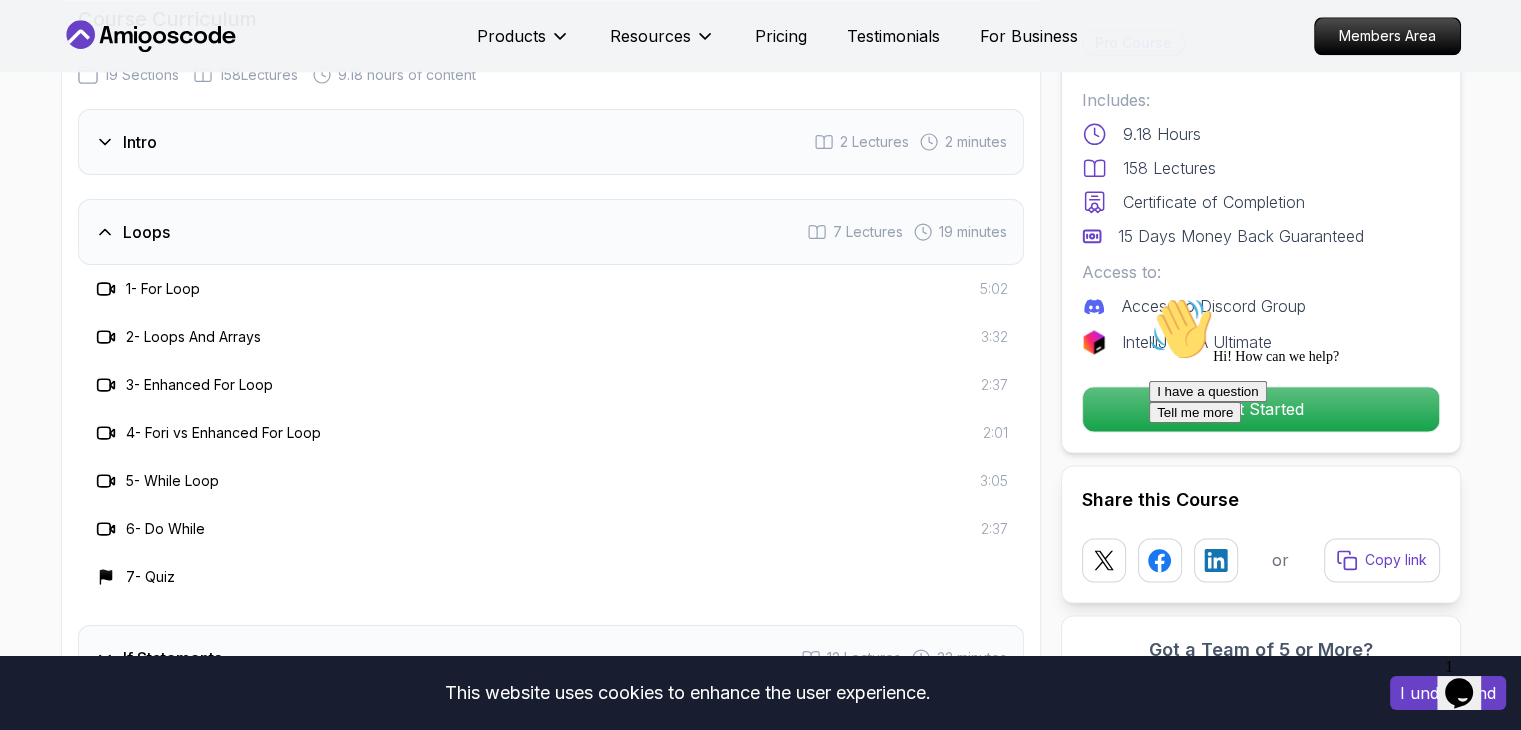 click on "Loops 7   Lectures     19 minutes" at bounding box center [551, 232] 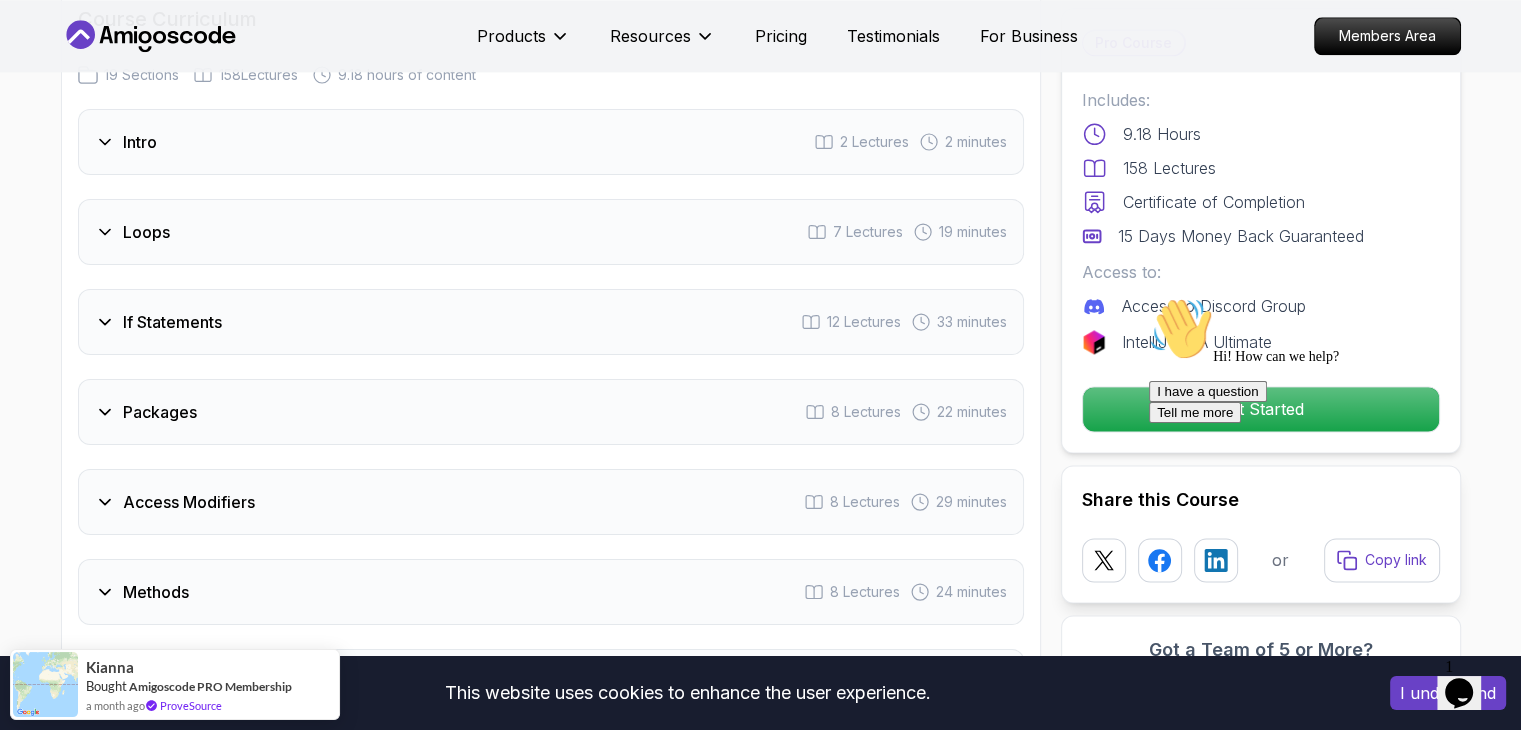 click on "If Statements 12   Lectures     33 minutes" at bounding box center [551, 322] 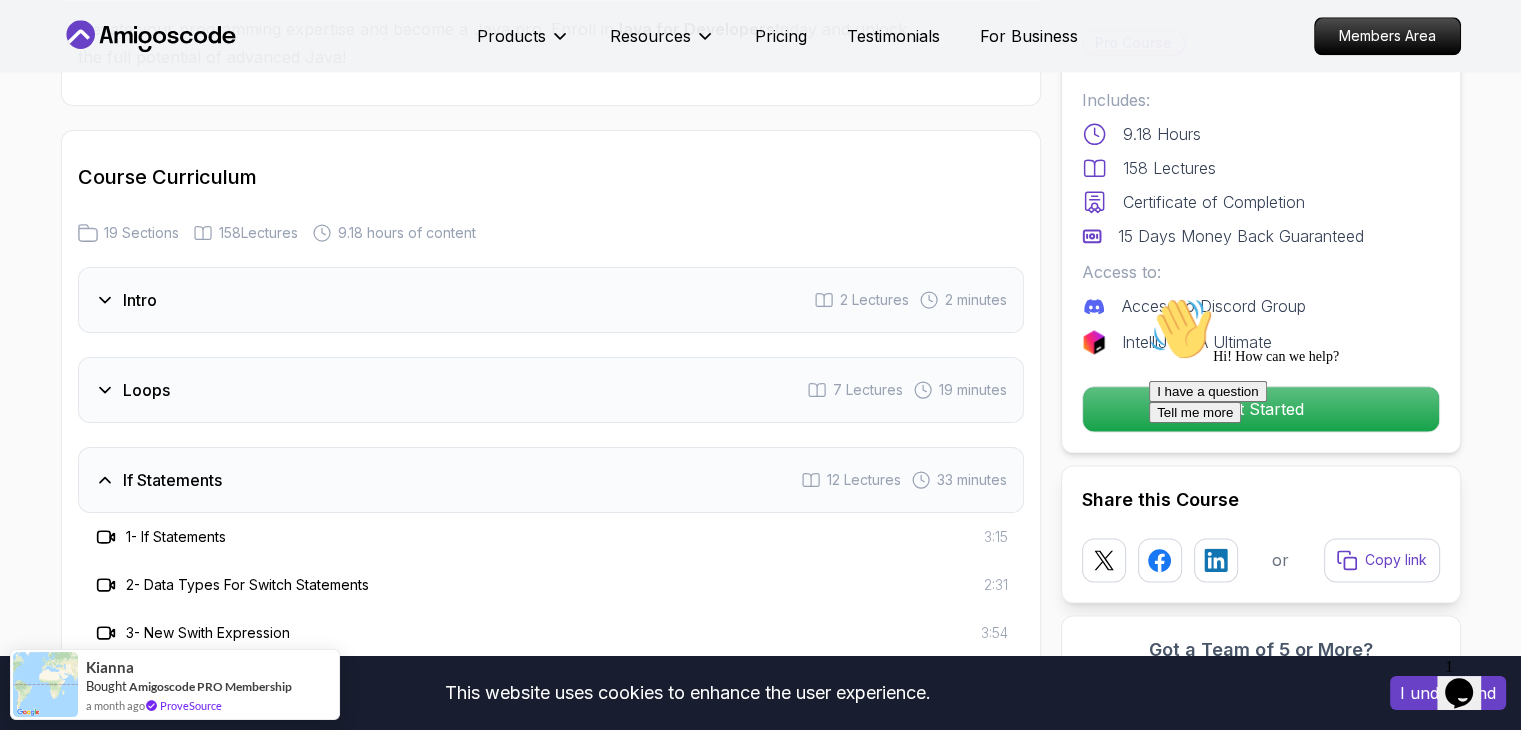 scroll, scrollTop: 2444, scrollLeft: 0, axis: vertical 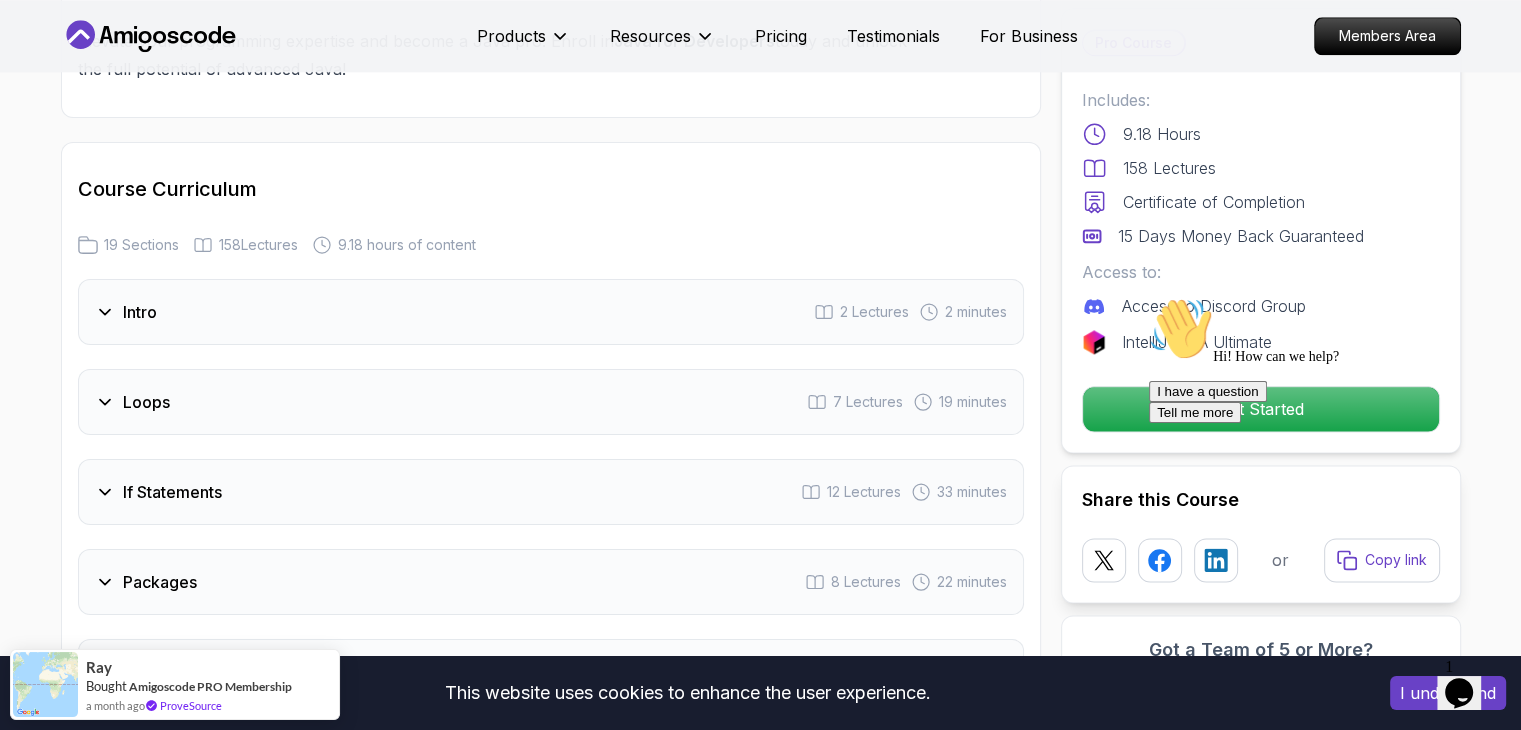 click on "Intro 2   Lectures     2 minutes" at bounding box center (551, 312) 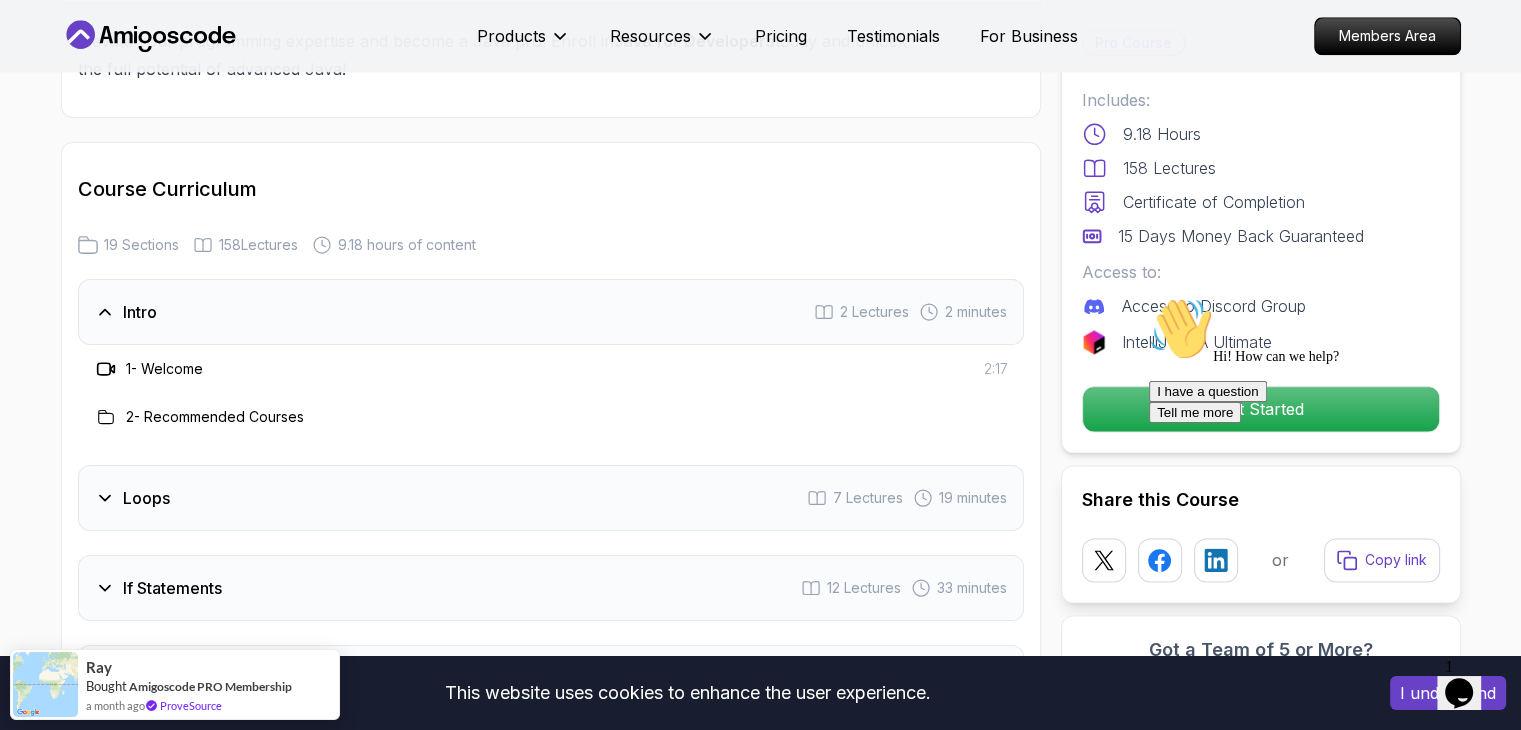 click on "Intro 2   Lectures     2 minutes" at bounding box center [551, 312] 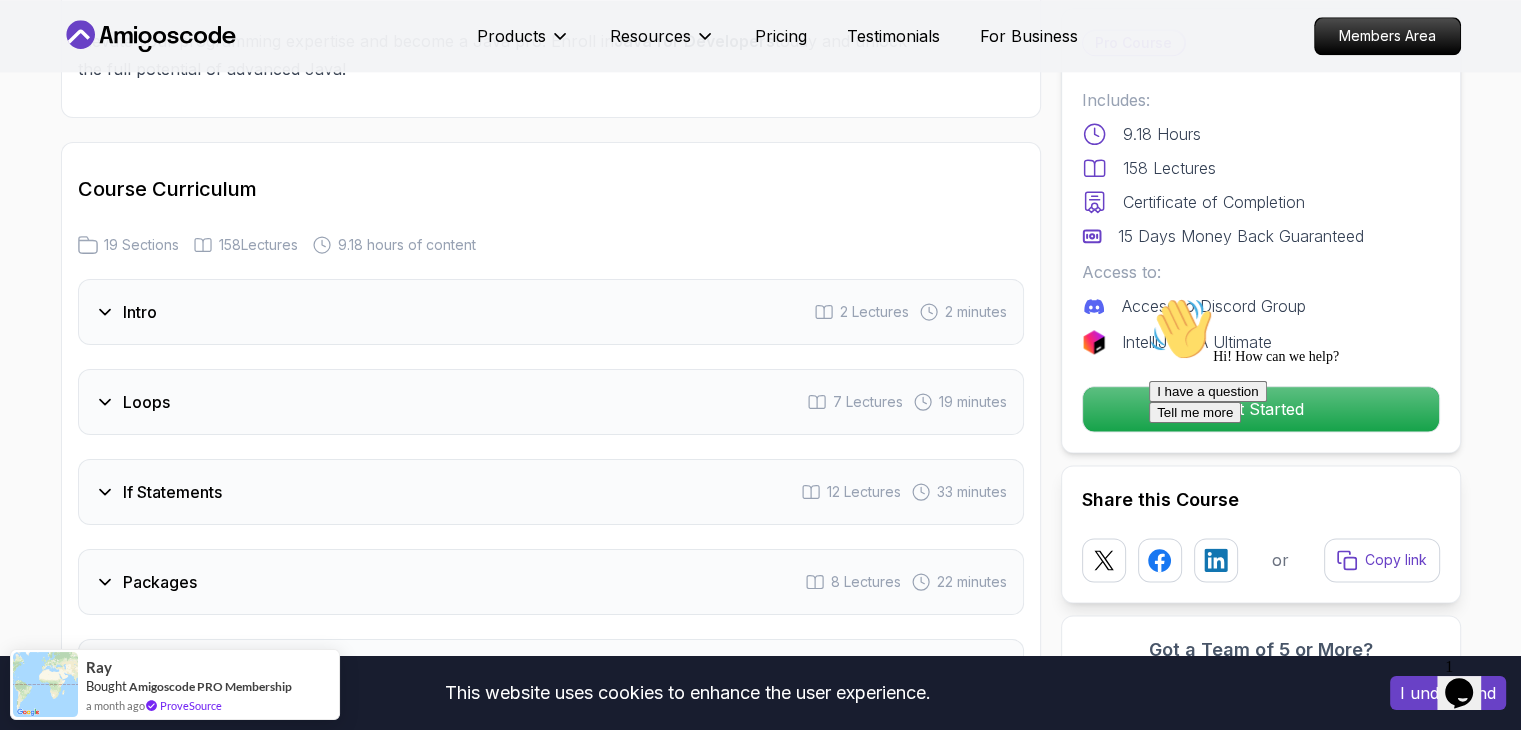 click on "Loops 7   Lectures     19 minutes" at bounding box center (551, 402) 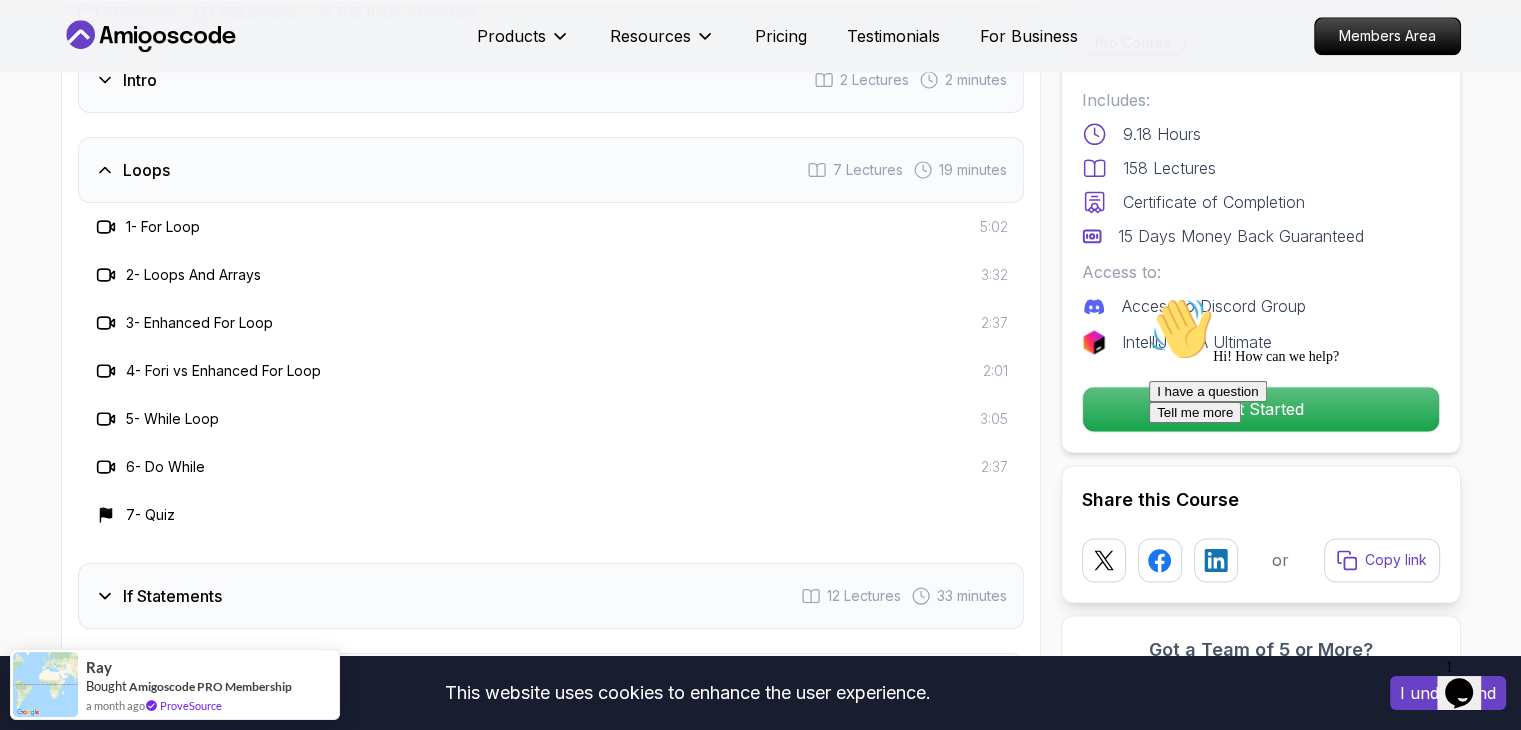 scroll, scrollTop: 2664, scrollLeft: 0, axis: vertical 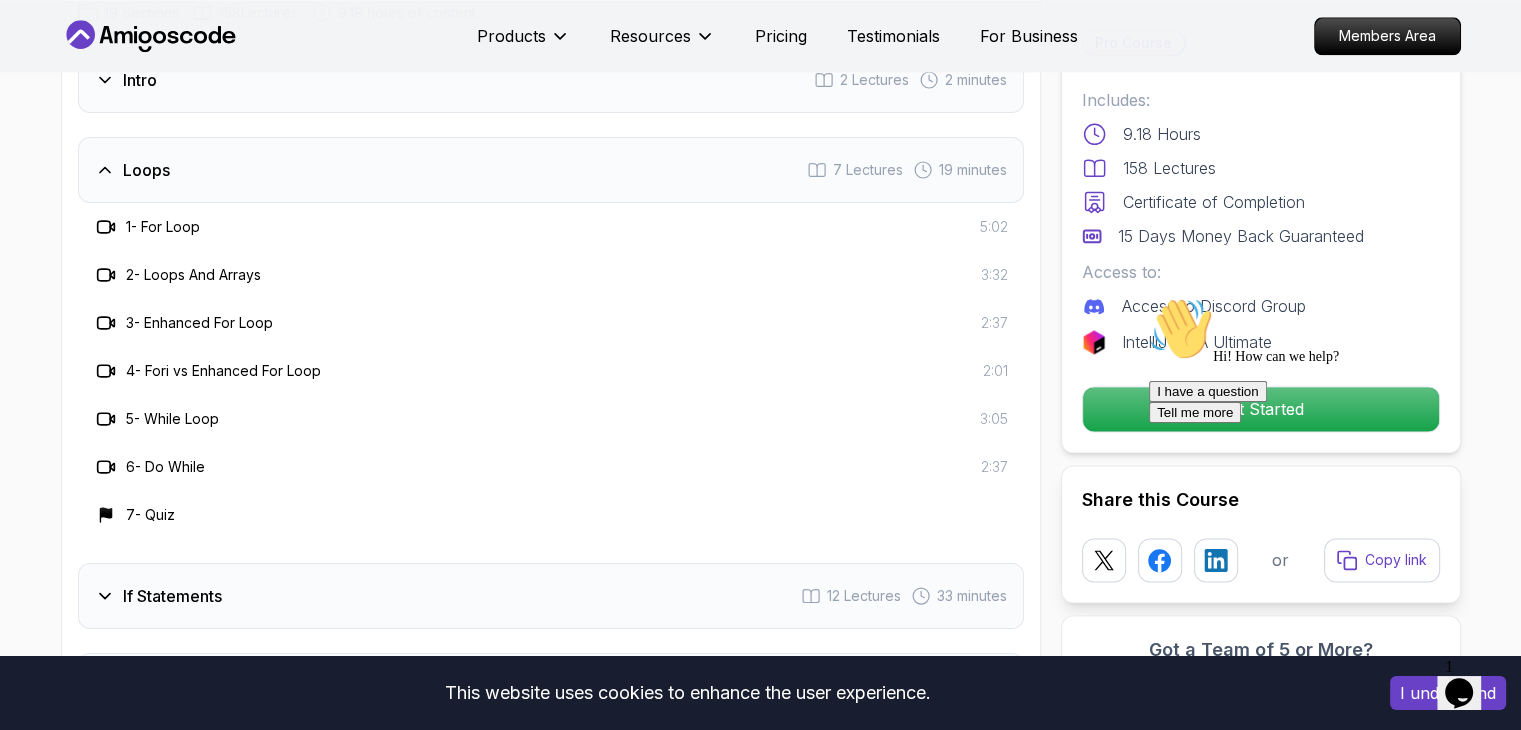 click on "Loops 7   Lectures     19 minutes" at bounding box center [551, 170] 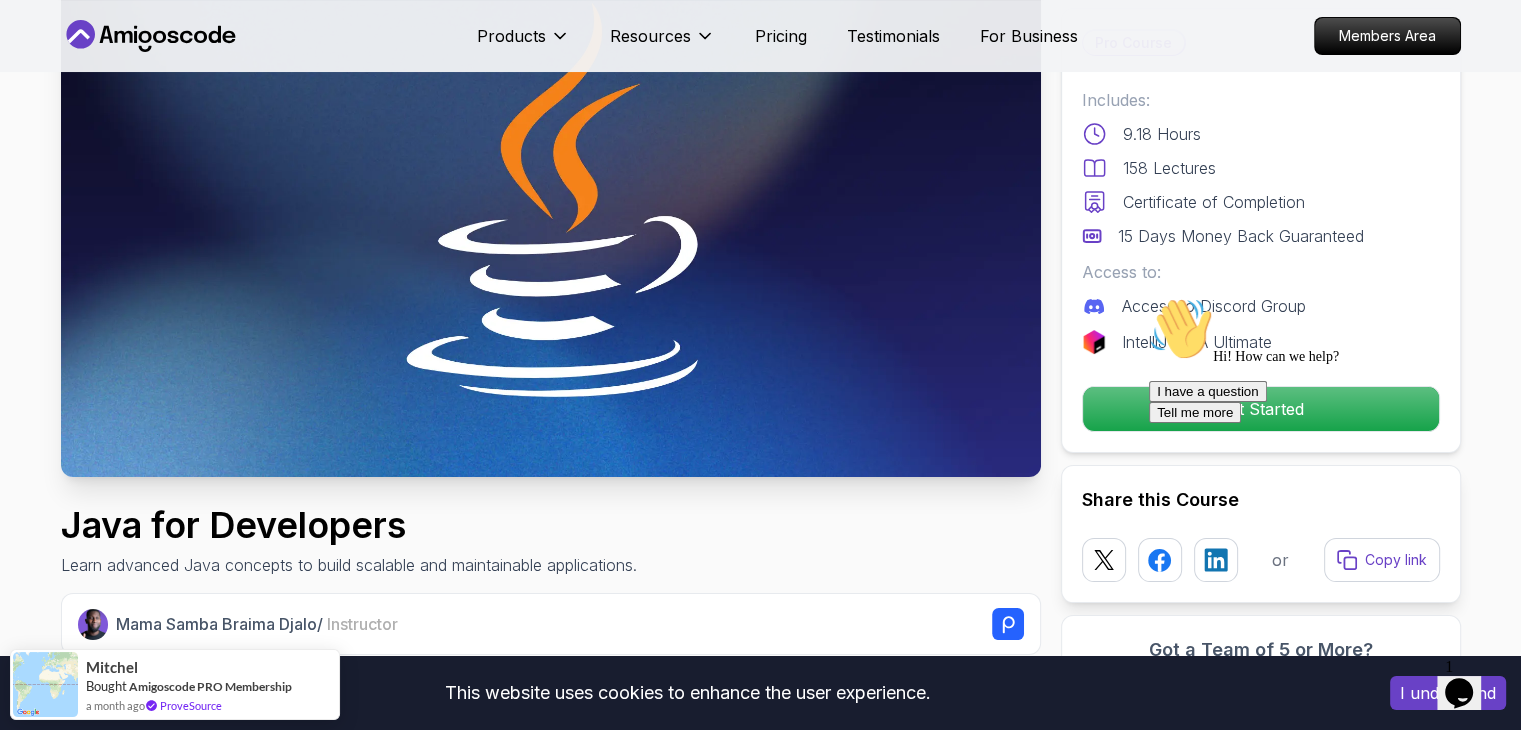 scroll, scrollTop: 191, scrollLeft: 0, axis: vertical 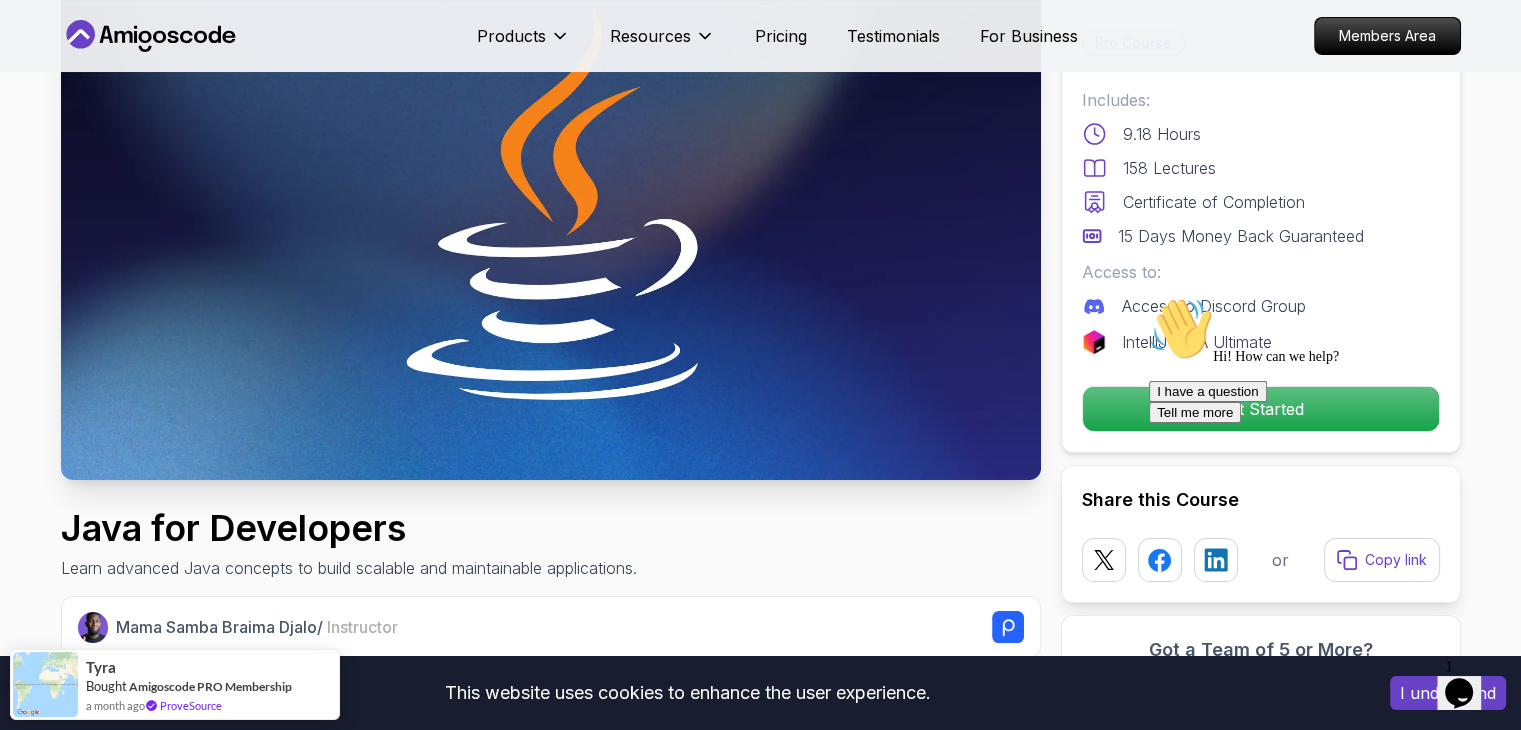 click on "Hi! How can we help? I have a question Tell me more" at bounding box center (1329, 360) 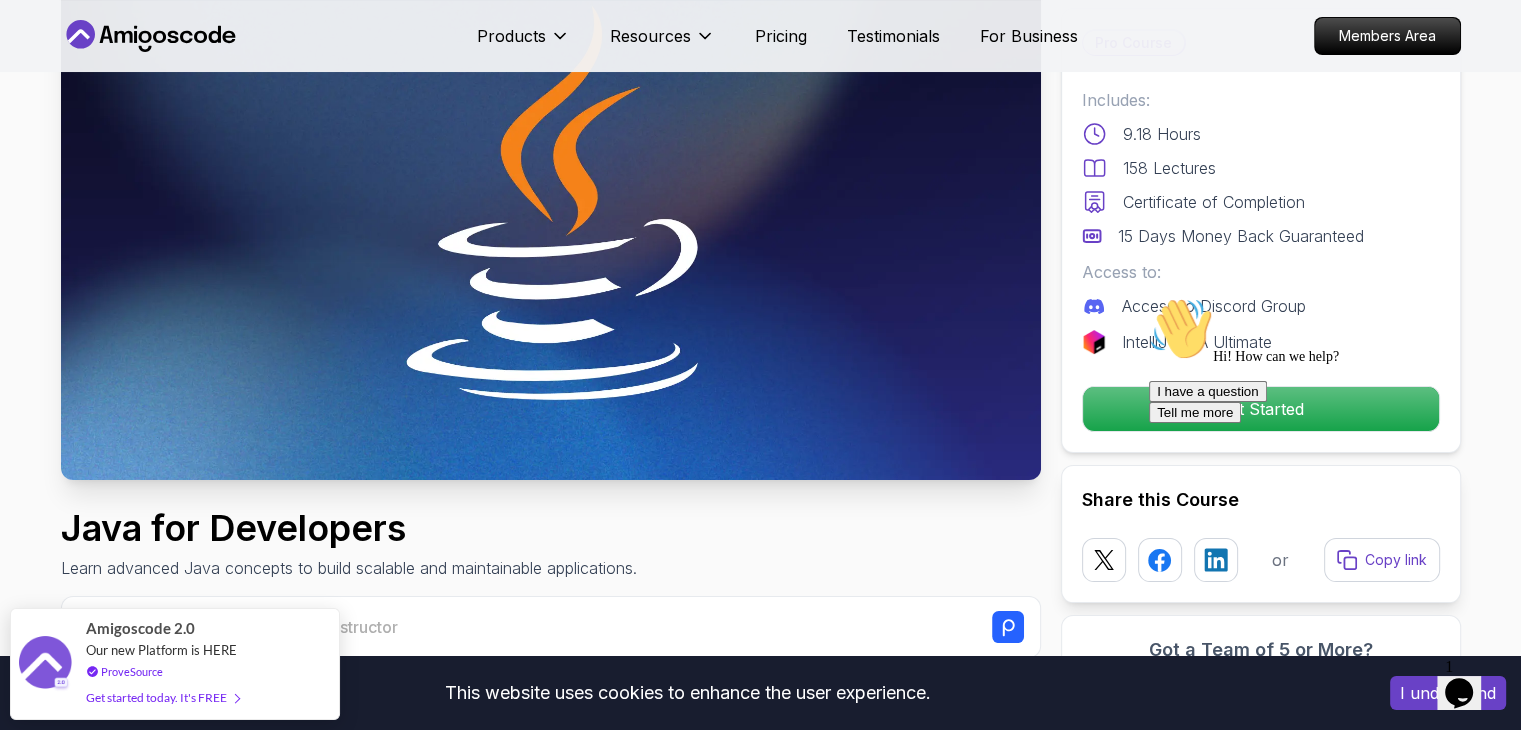 click at bounding box center (551, 204) 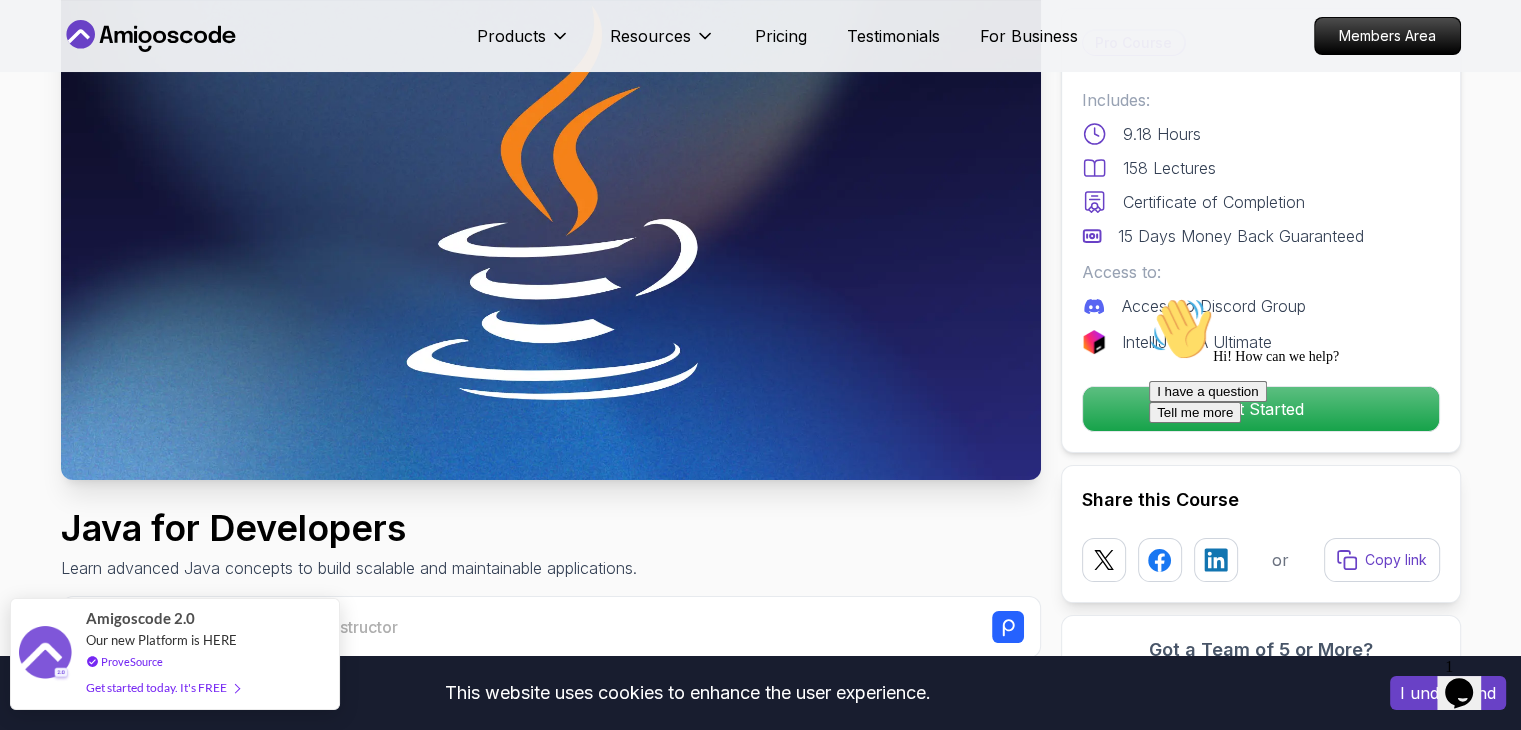 click on "Get started today. It's FREE" at bounding box center (162, 687) 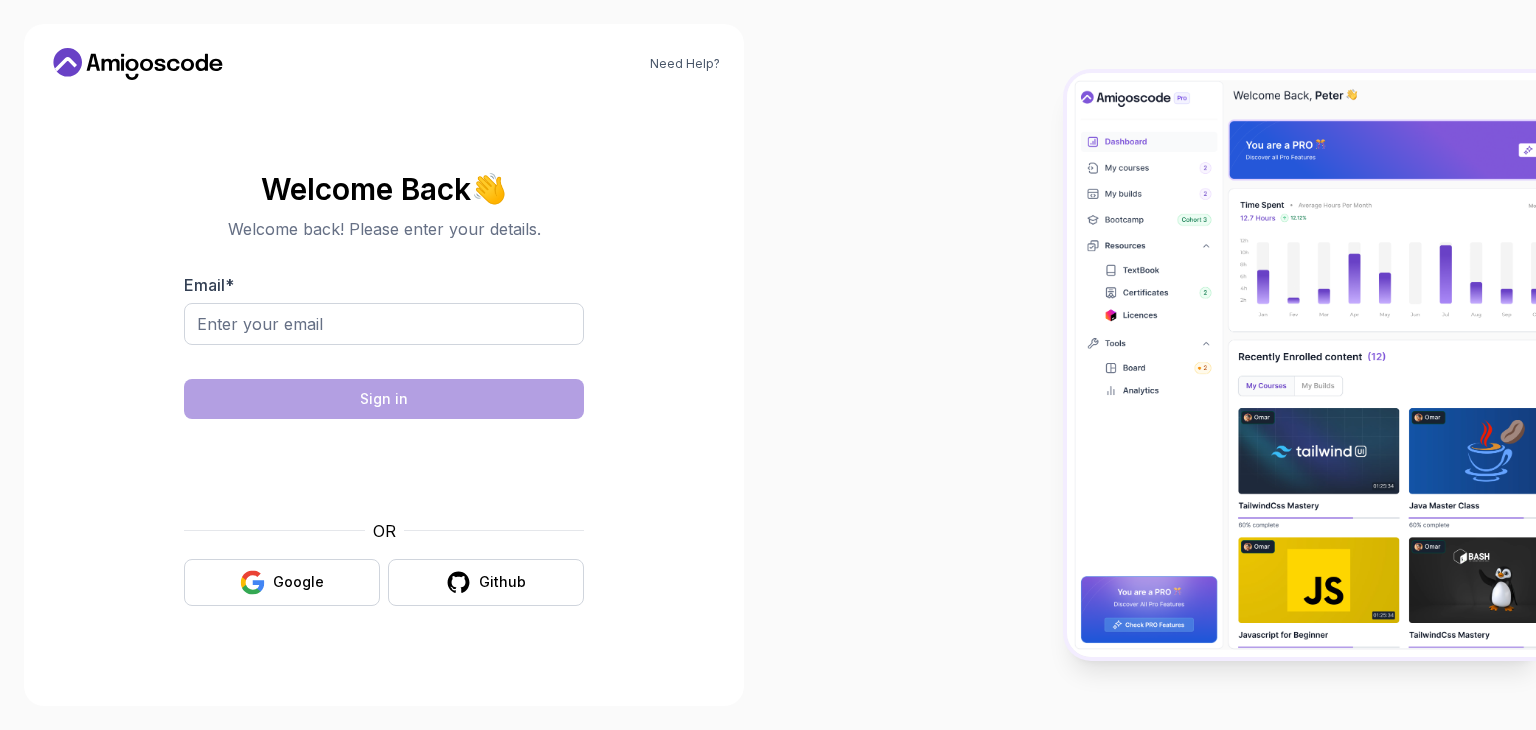 scroll, scrollTop: 0, scrollLeft: 0, axis: both 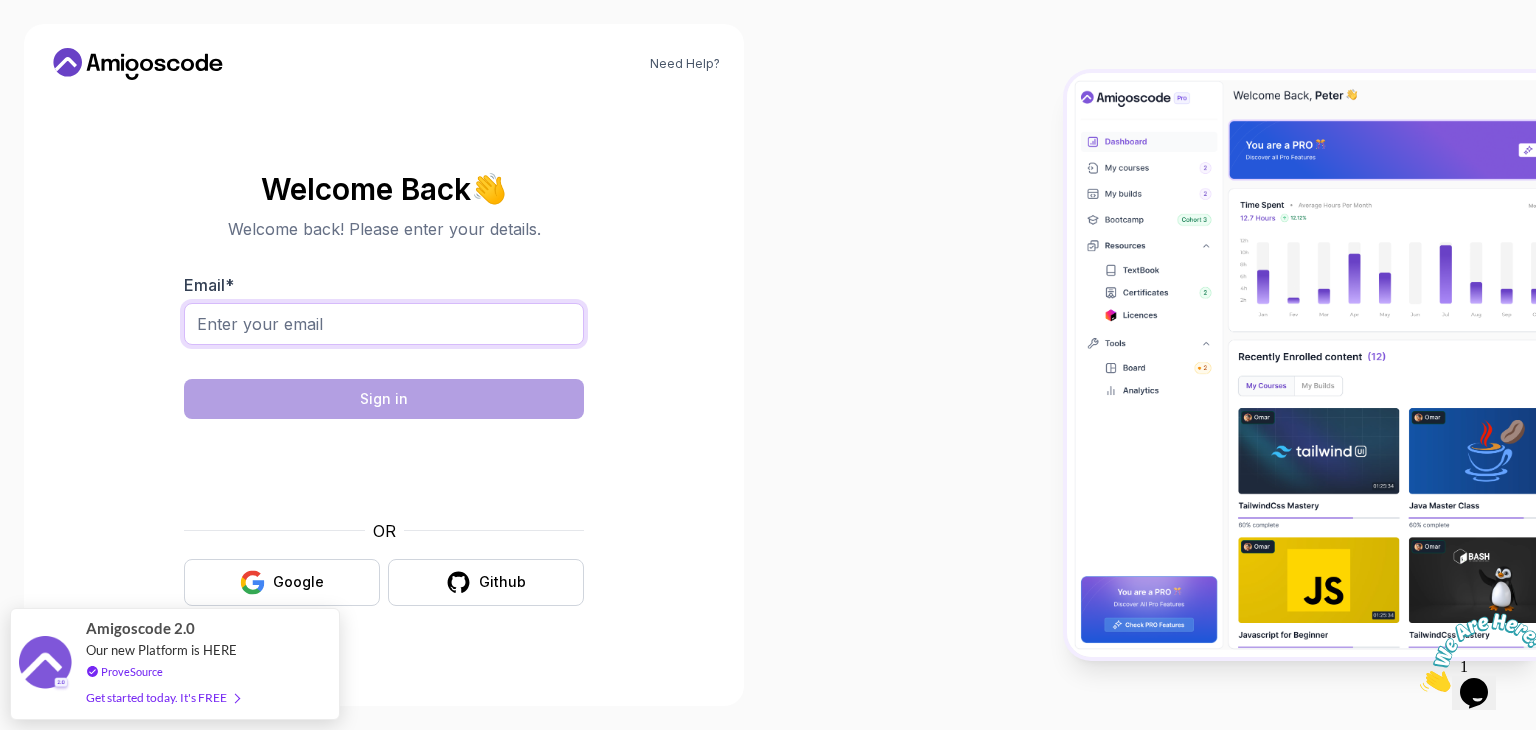 click on "Email *" at bounding box center (384, 324) 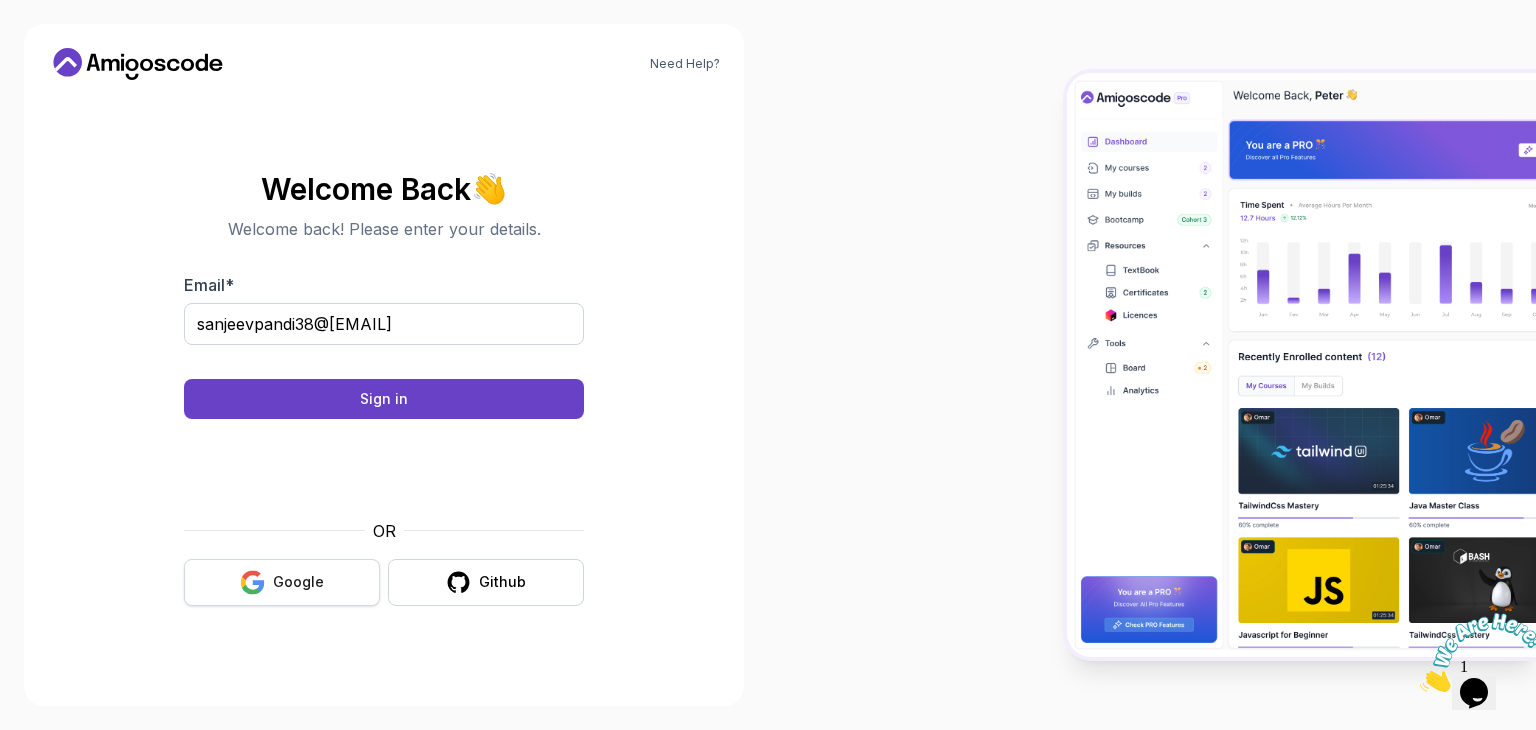click on "Google" at bounding box center [282, 582] 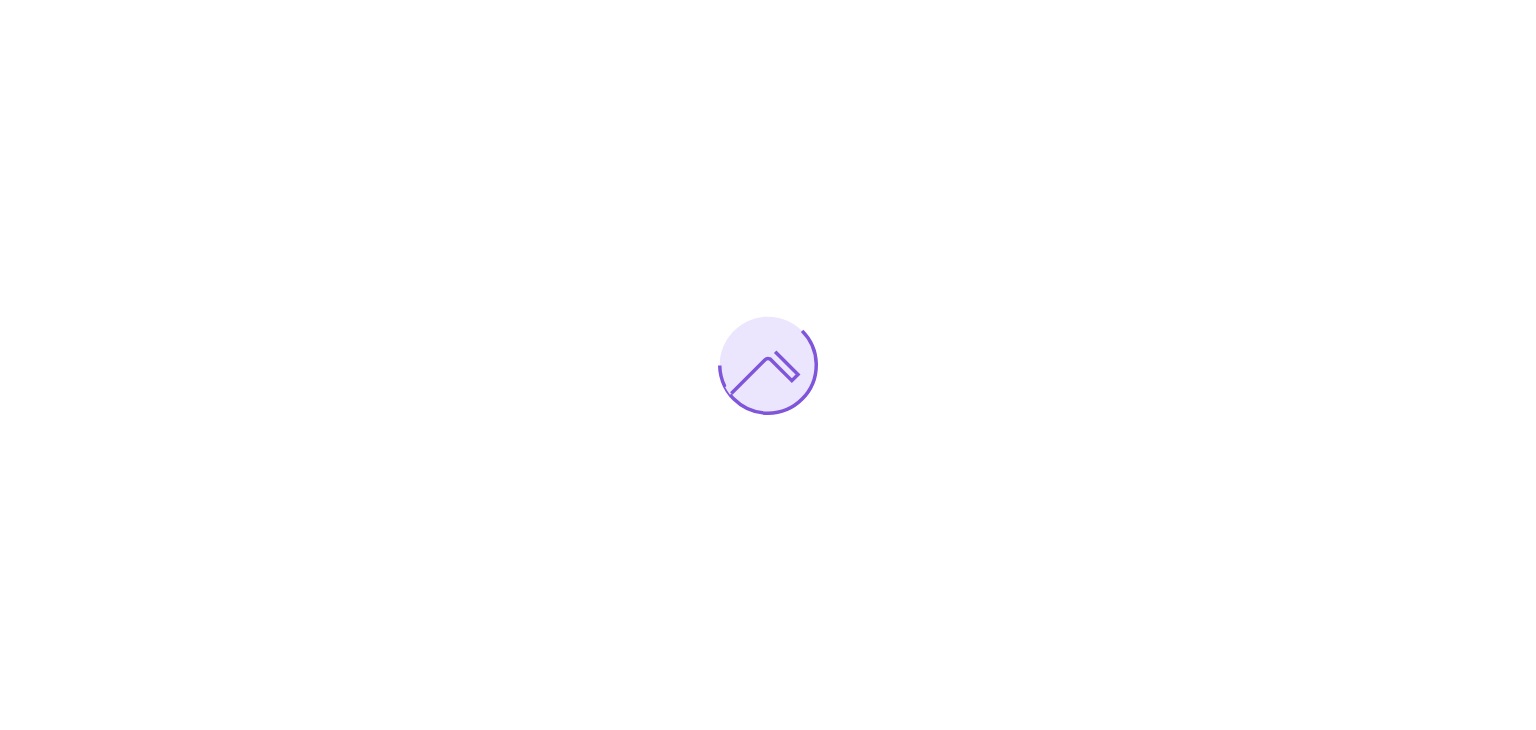 scroll, scrollTop: 0, scrollLeft: 0, axis: both 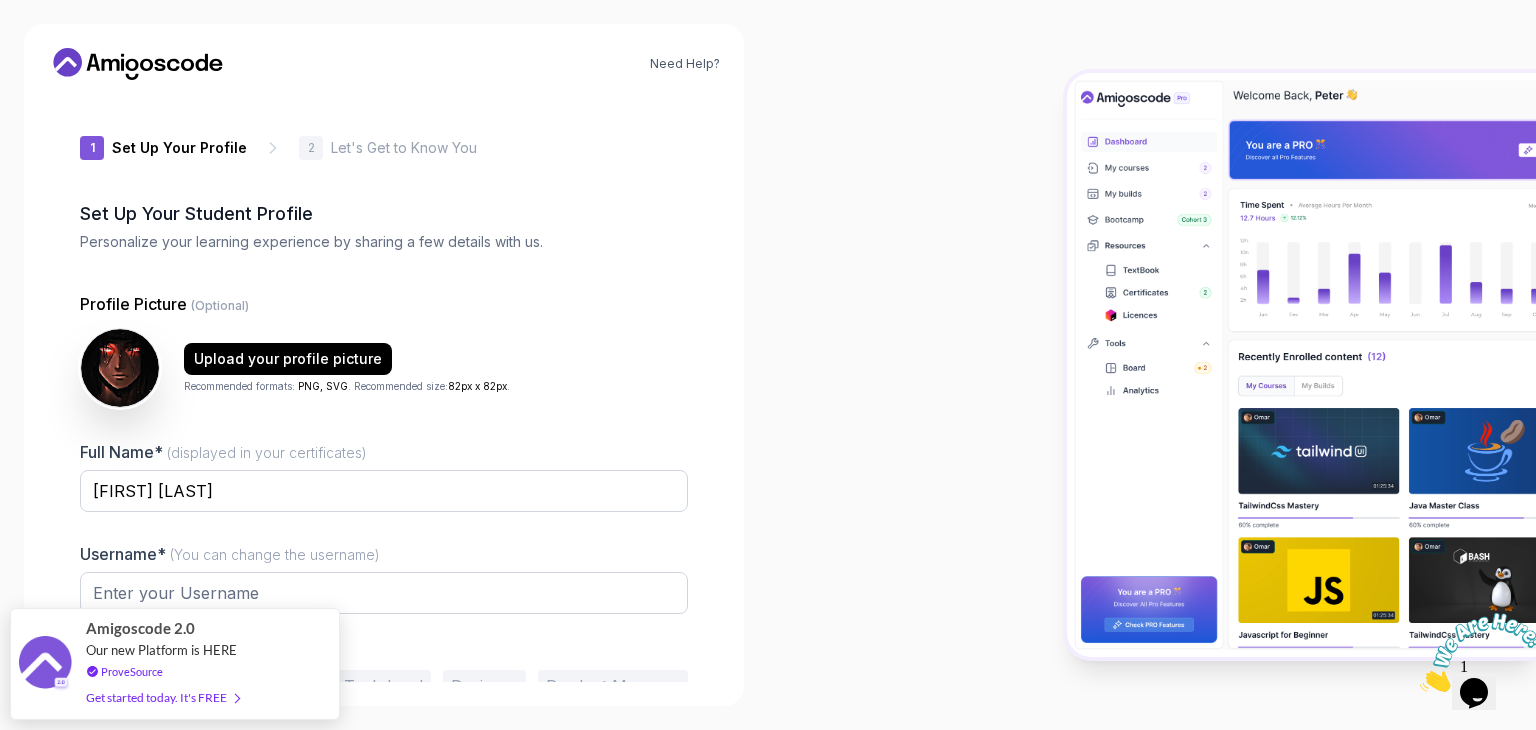 type on "zestyrhinobbf63" 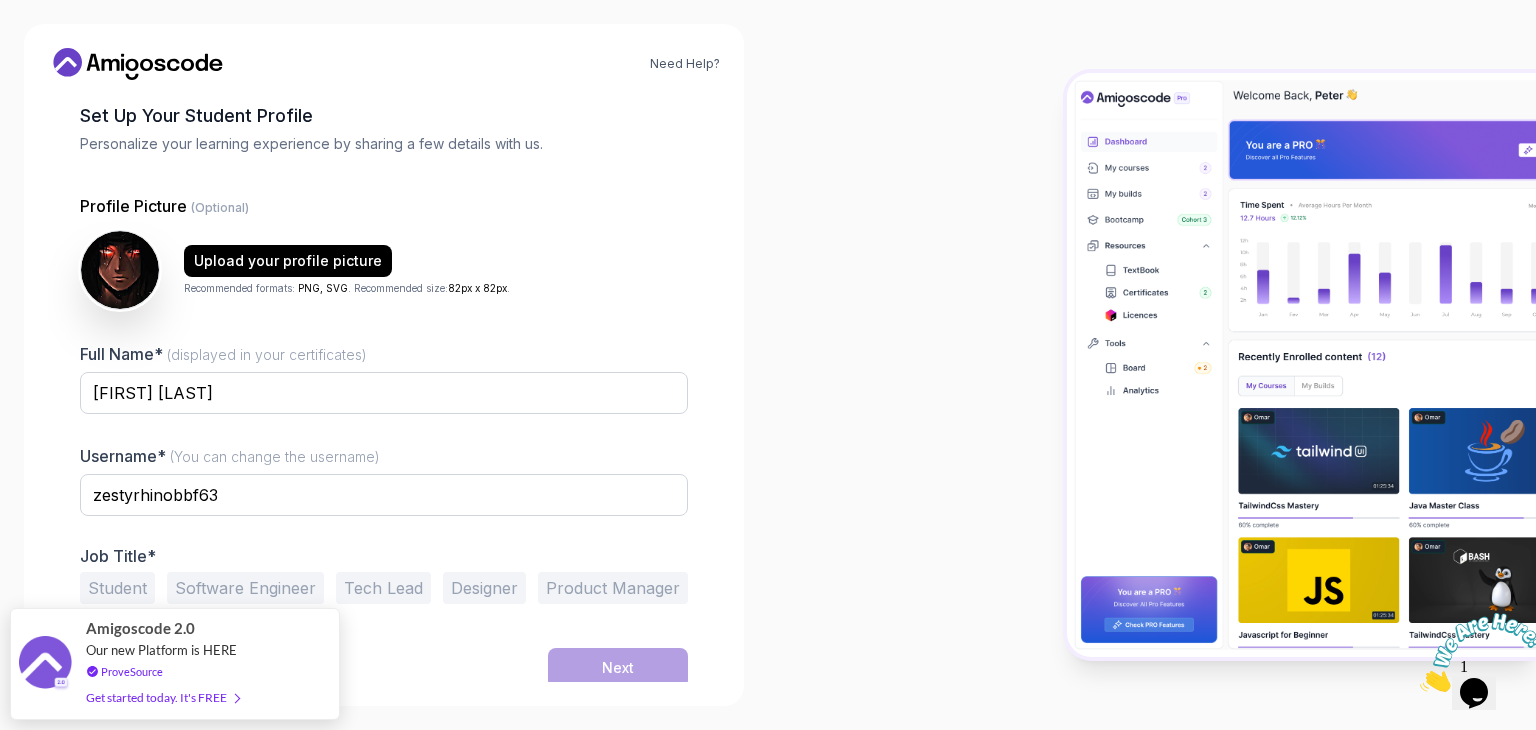 scroll, scrollTop: 104, scrollLeft: 0, axis: vertical 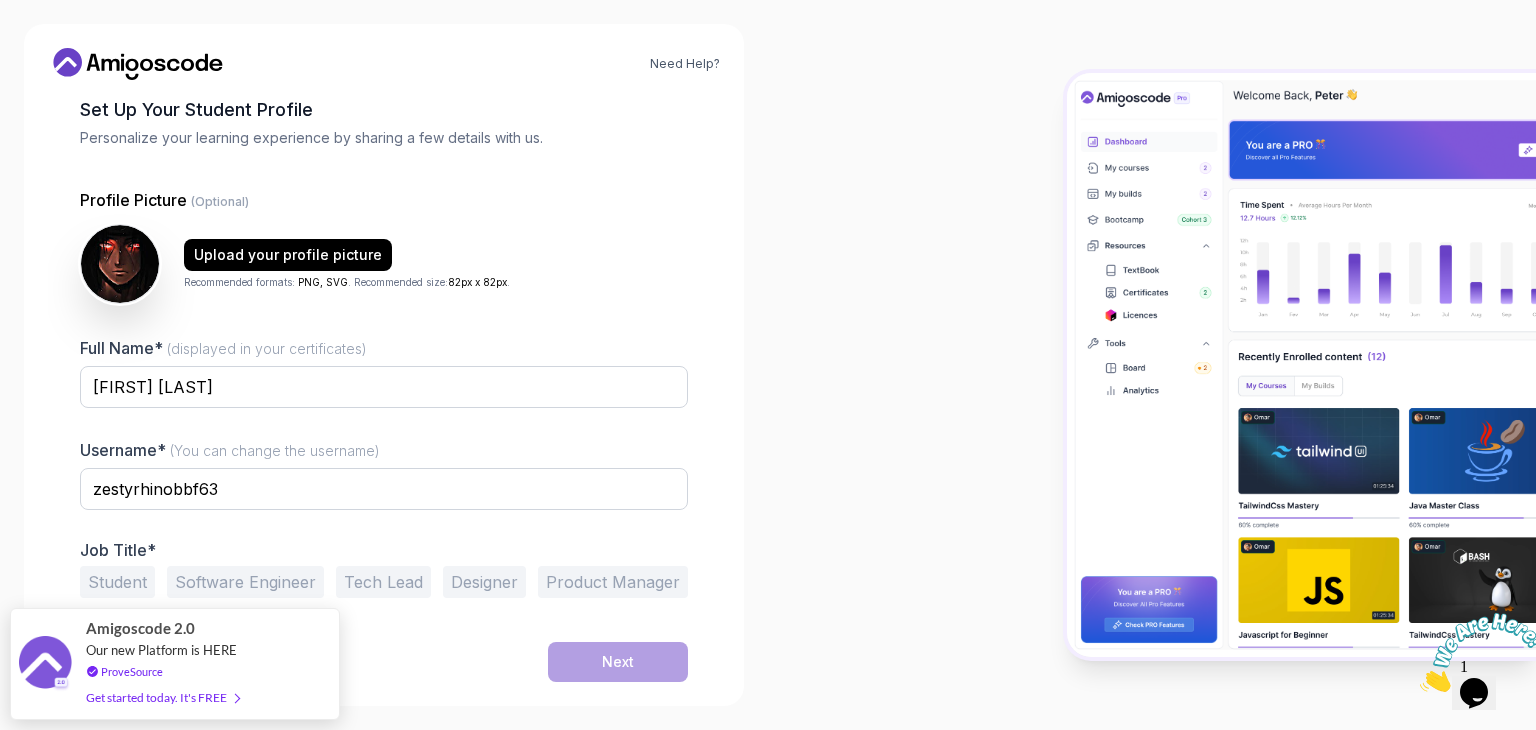 click on "Student" at bounding box center [117, 582] 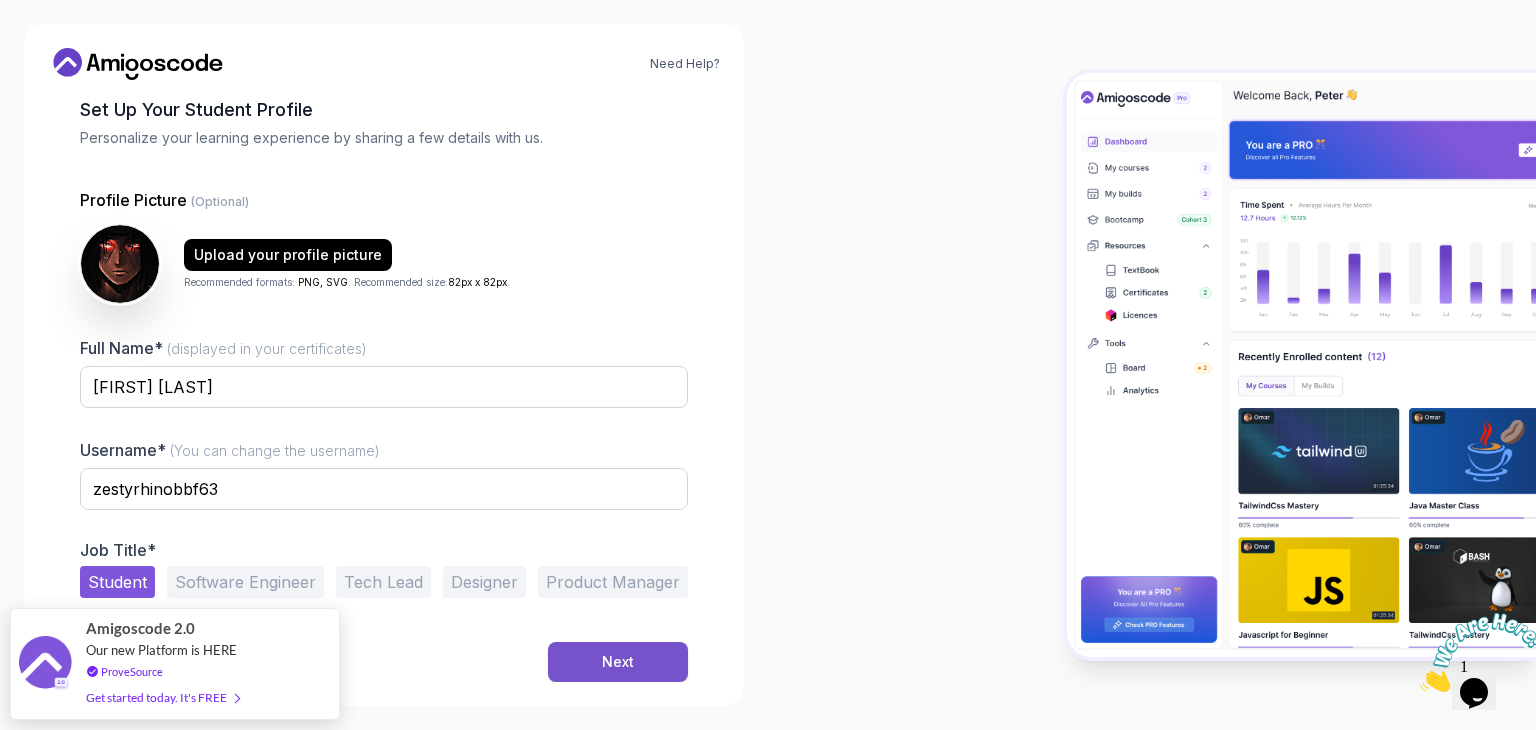 click on "Next" at bounding box center (618, 662) 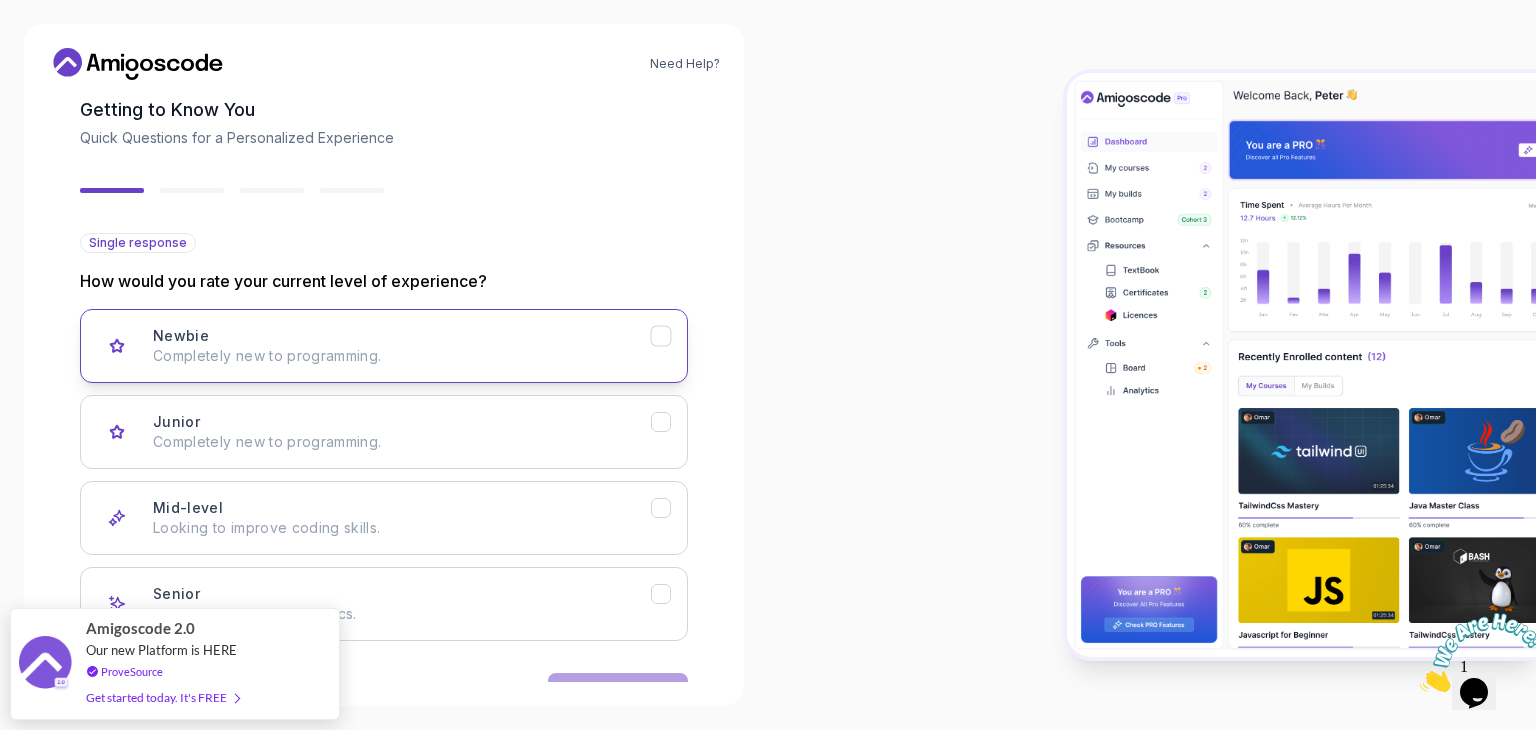 drag, startPoint x: 287, startPoint y: 350, endPoint x: 272, endPoint y: 350, distance: 15 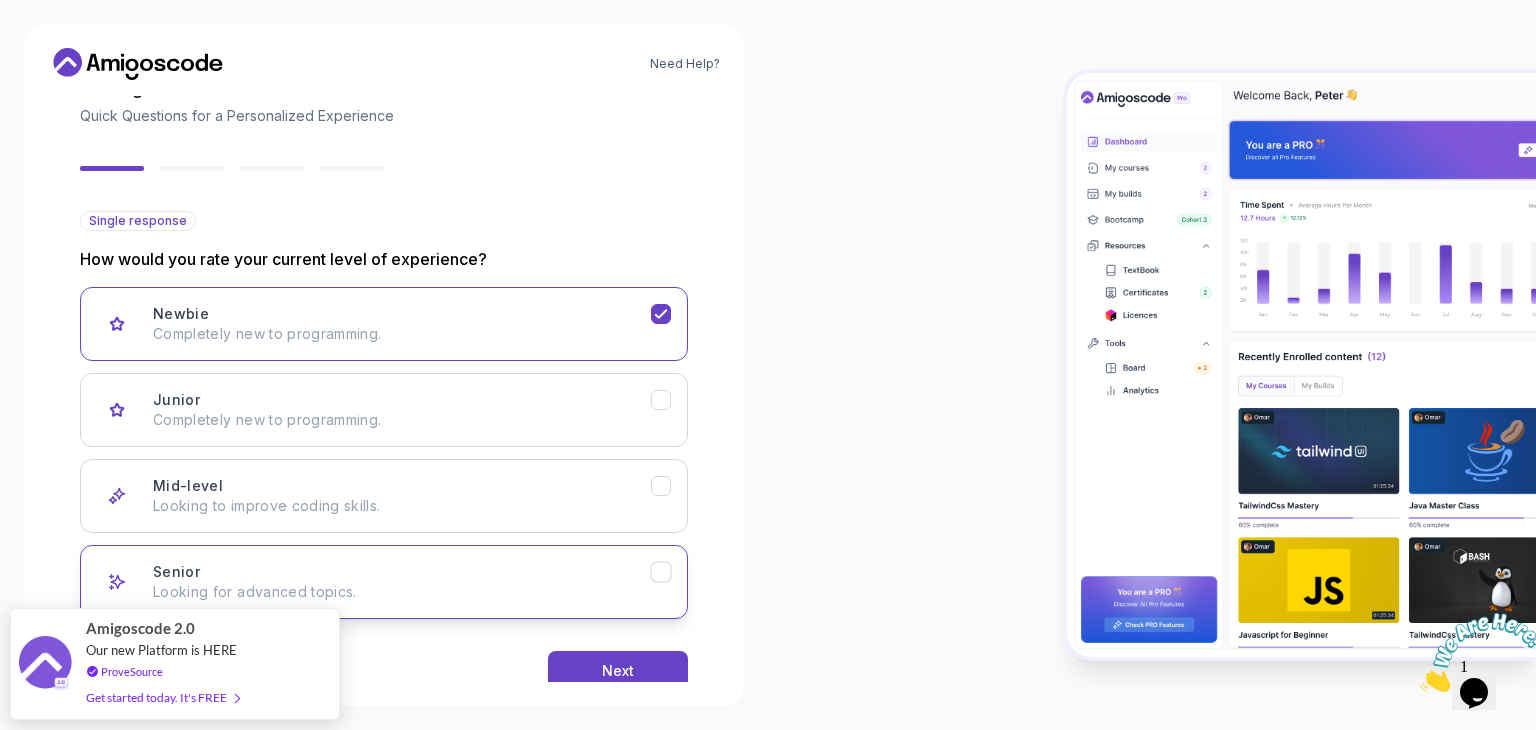 scroll, scrollTop: 165, scrollLeft: 0, axis: vertical 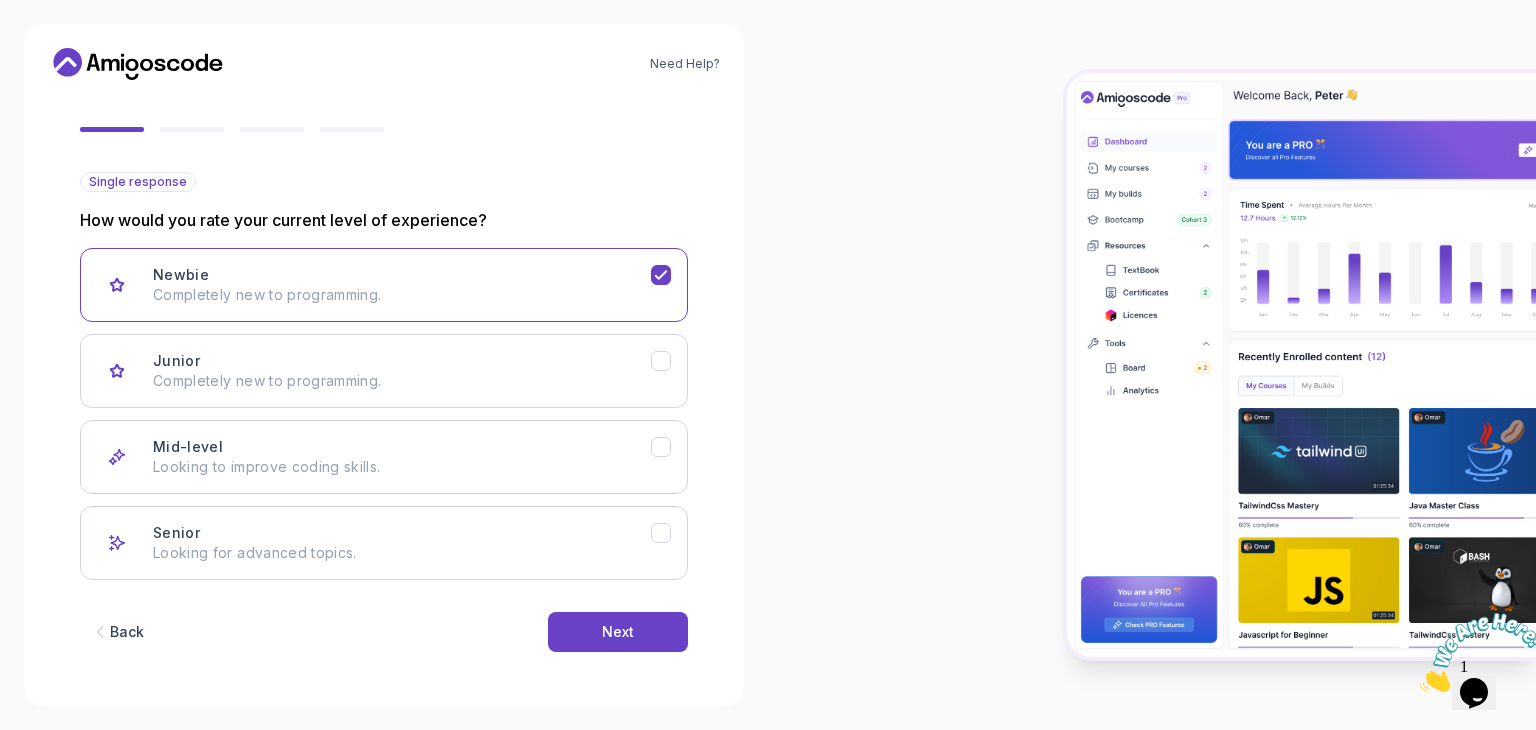 drag, startPoint x: 584, startPoint y: 641, endPoint x: 546, endPoint y: 653, distance: 39.849716 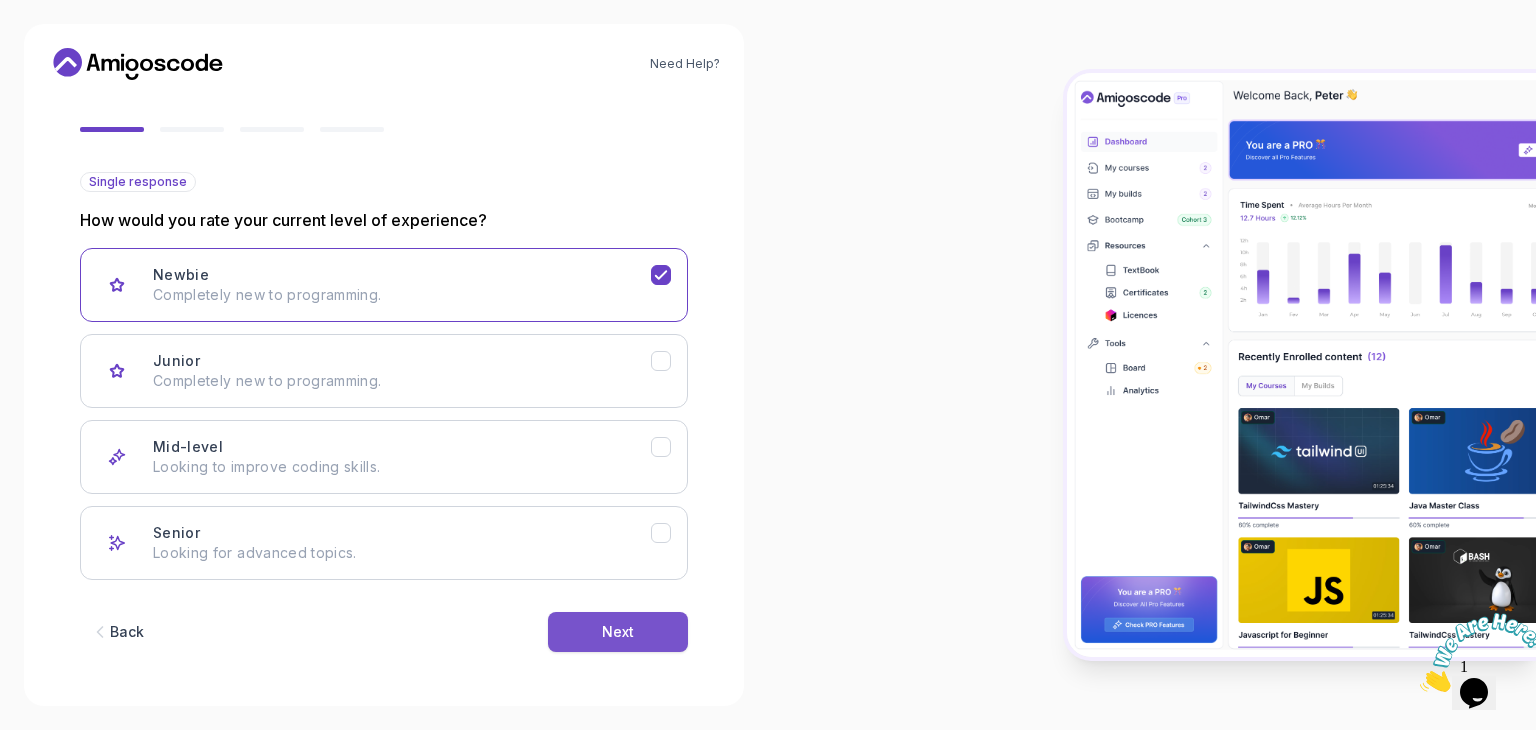 click on "Next" at bounding box center (618, 632) 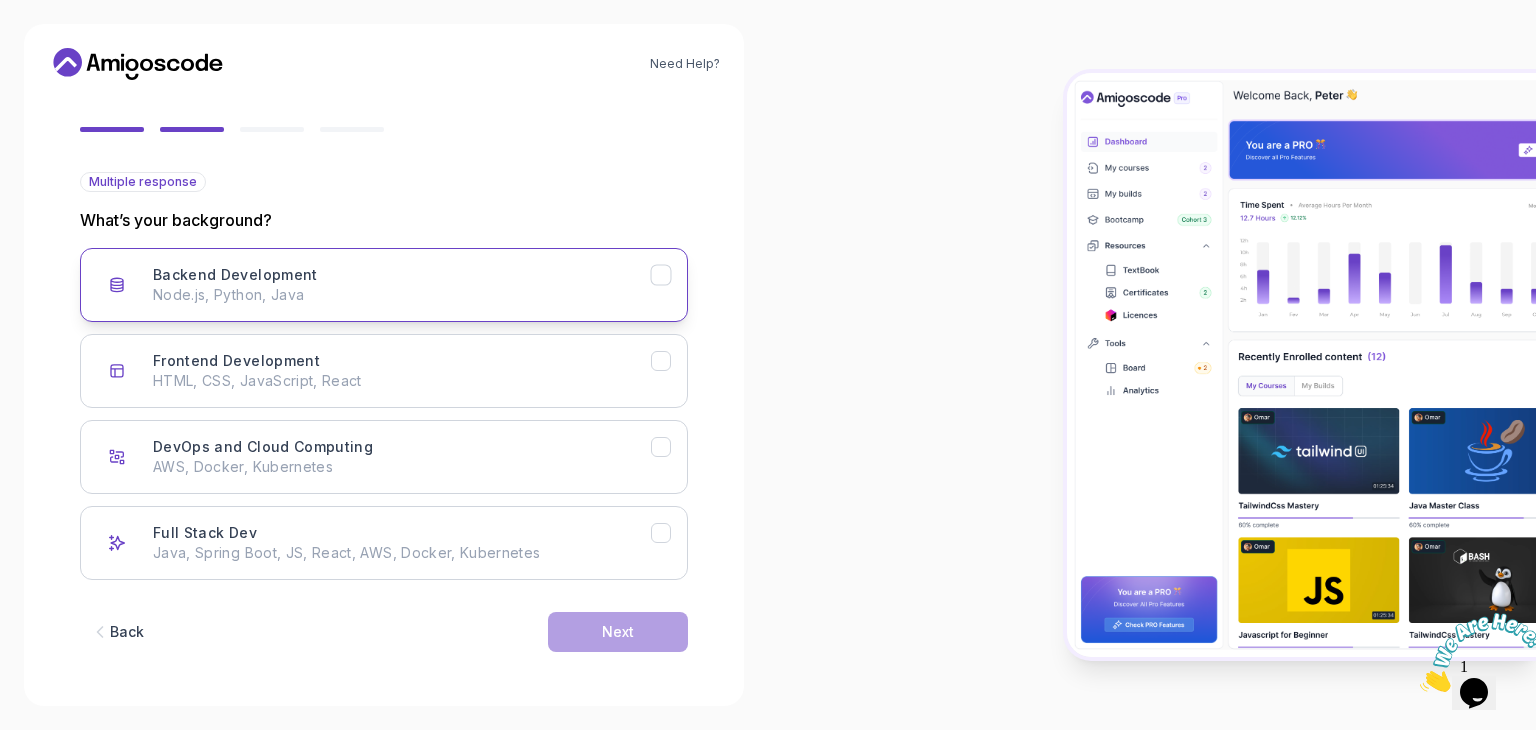 click on "Backend Development Node.js, Python, Java" at bounding box center [384, 285] 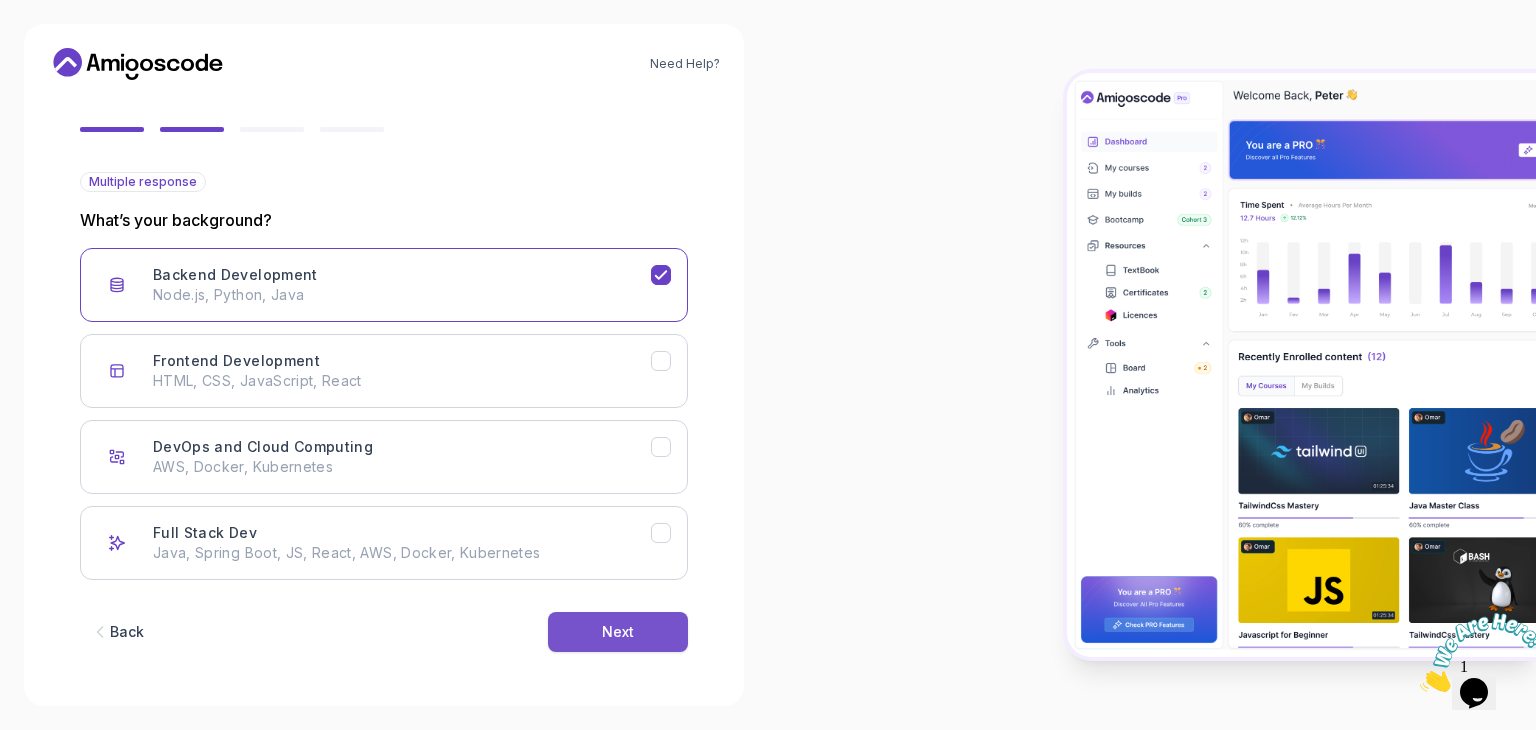 click on "Next" at bounding box center [618, 632] 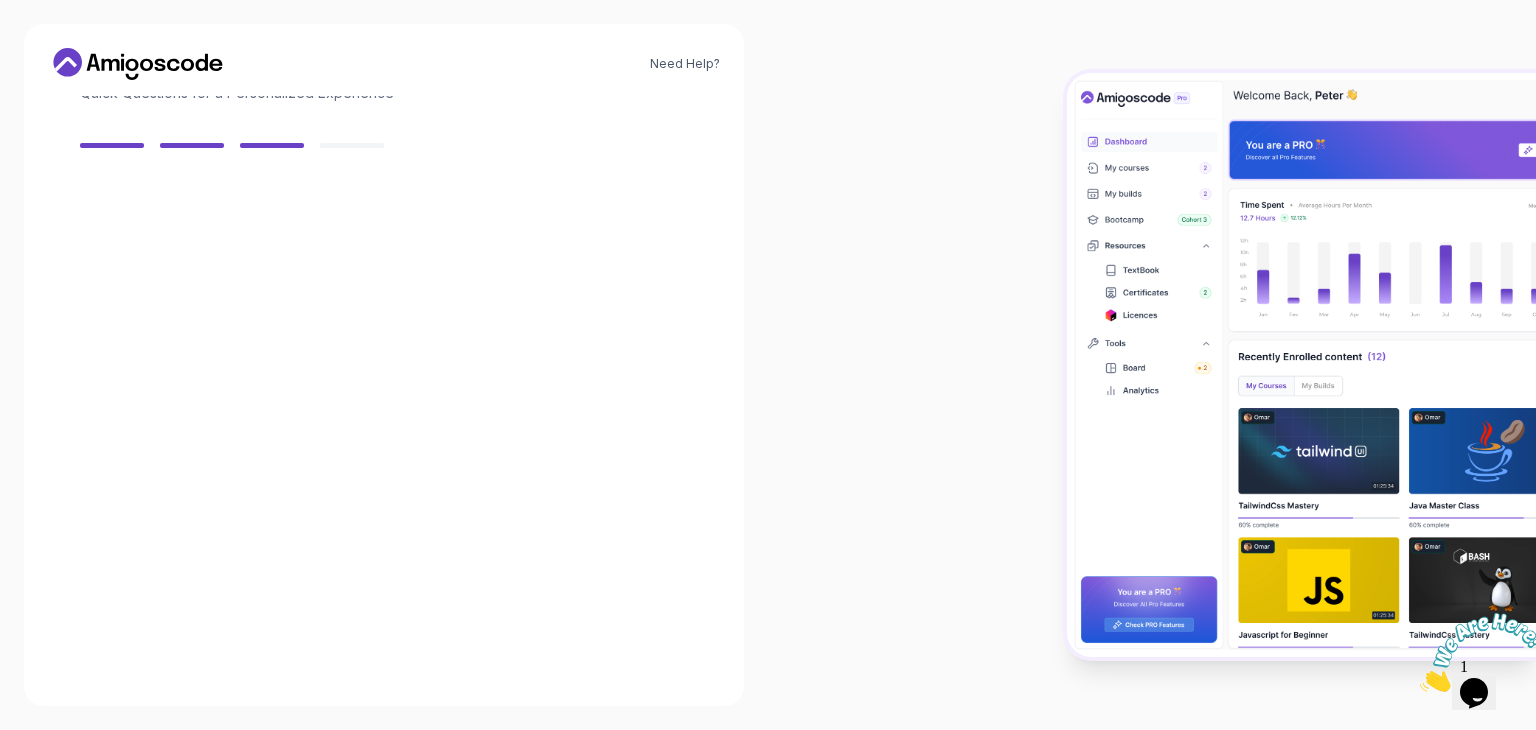 scroll, scrollTop: 143, scrollLeft: 0, axis: vertical 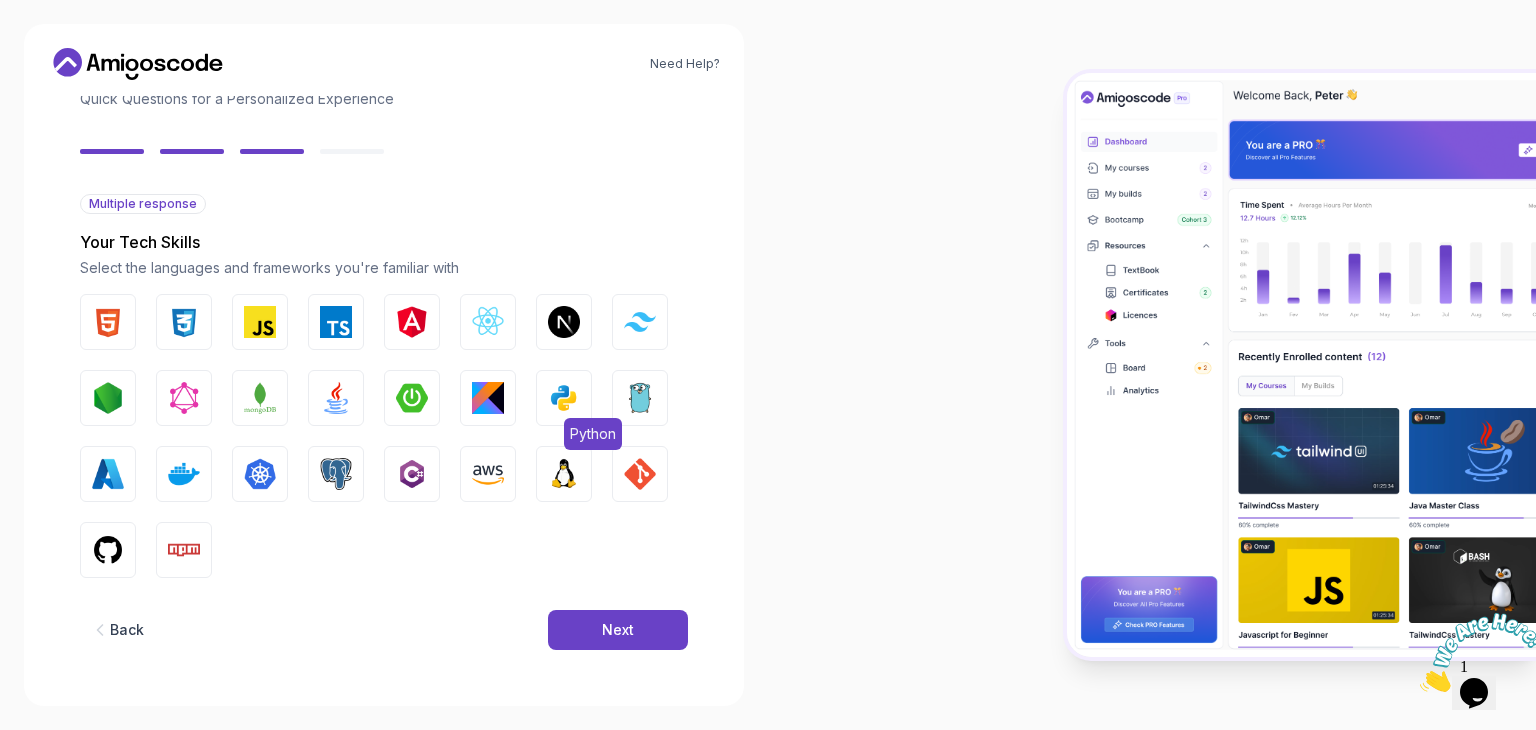 click at bounding box center [564, 398] 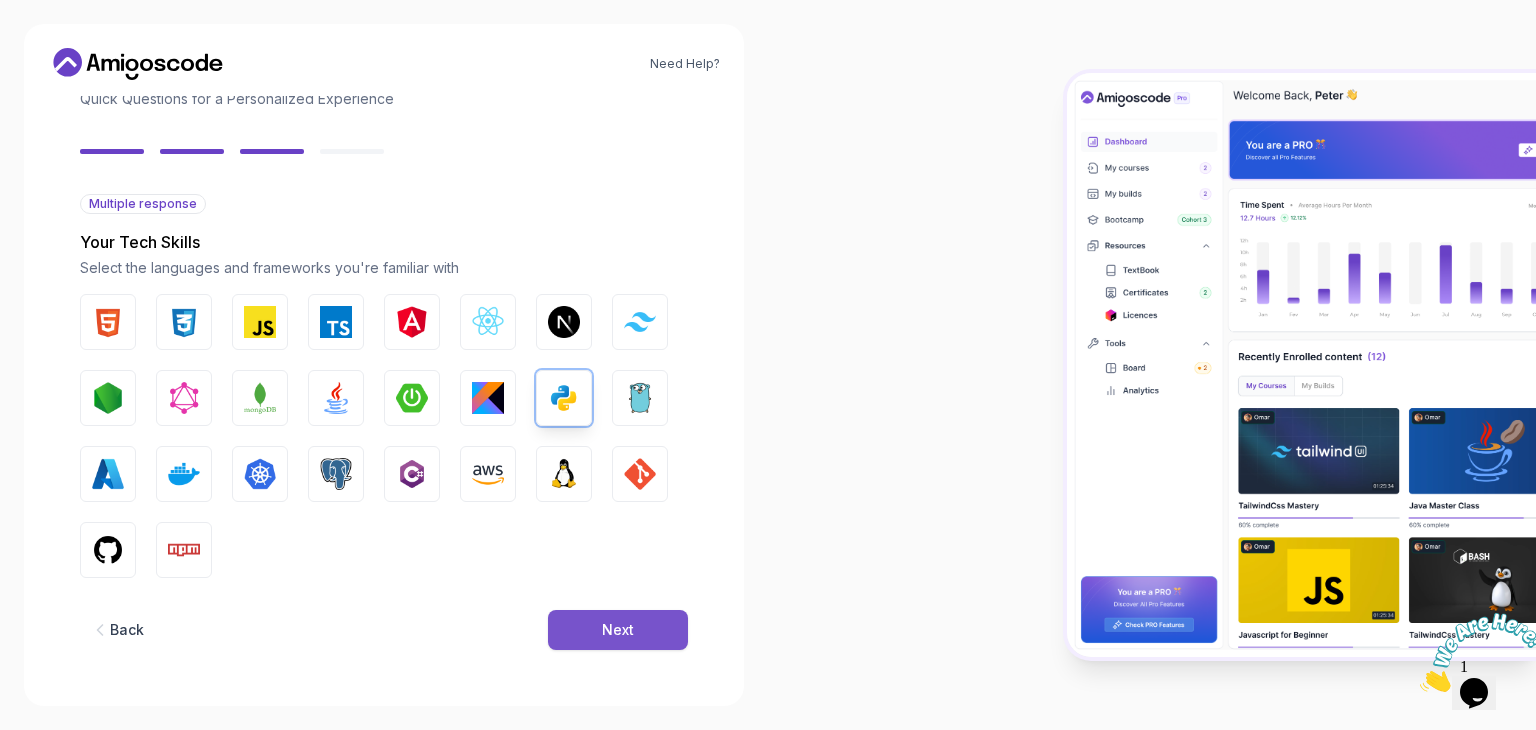 click on "Next" at bounding box center [618, 630] 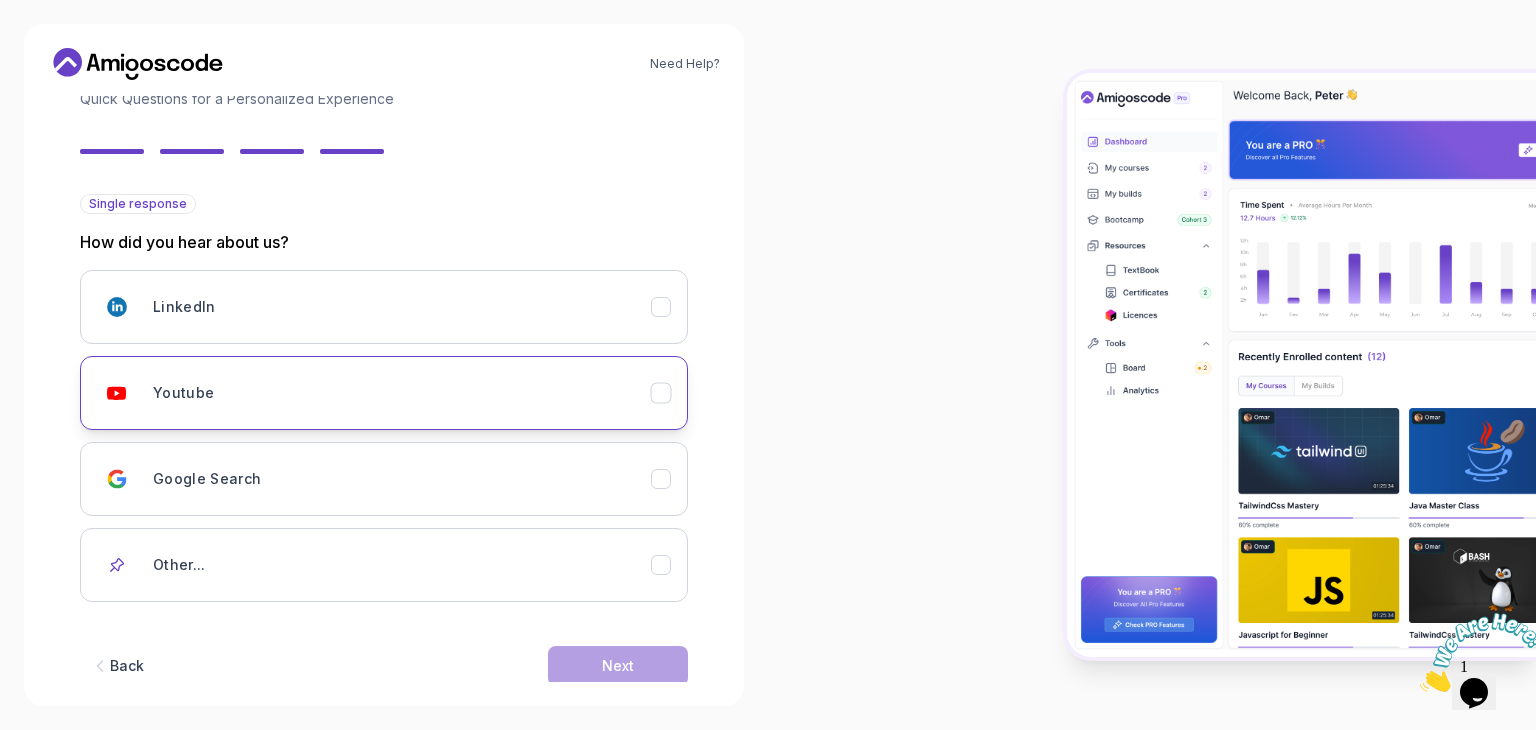 click on "Youtube" at bounding box center (402, 393) 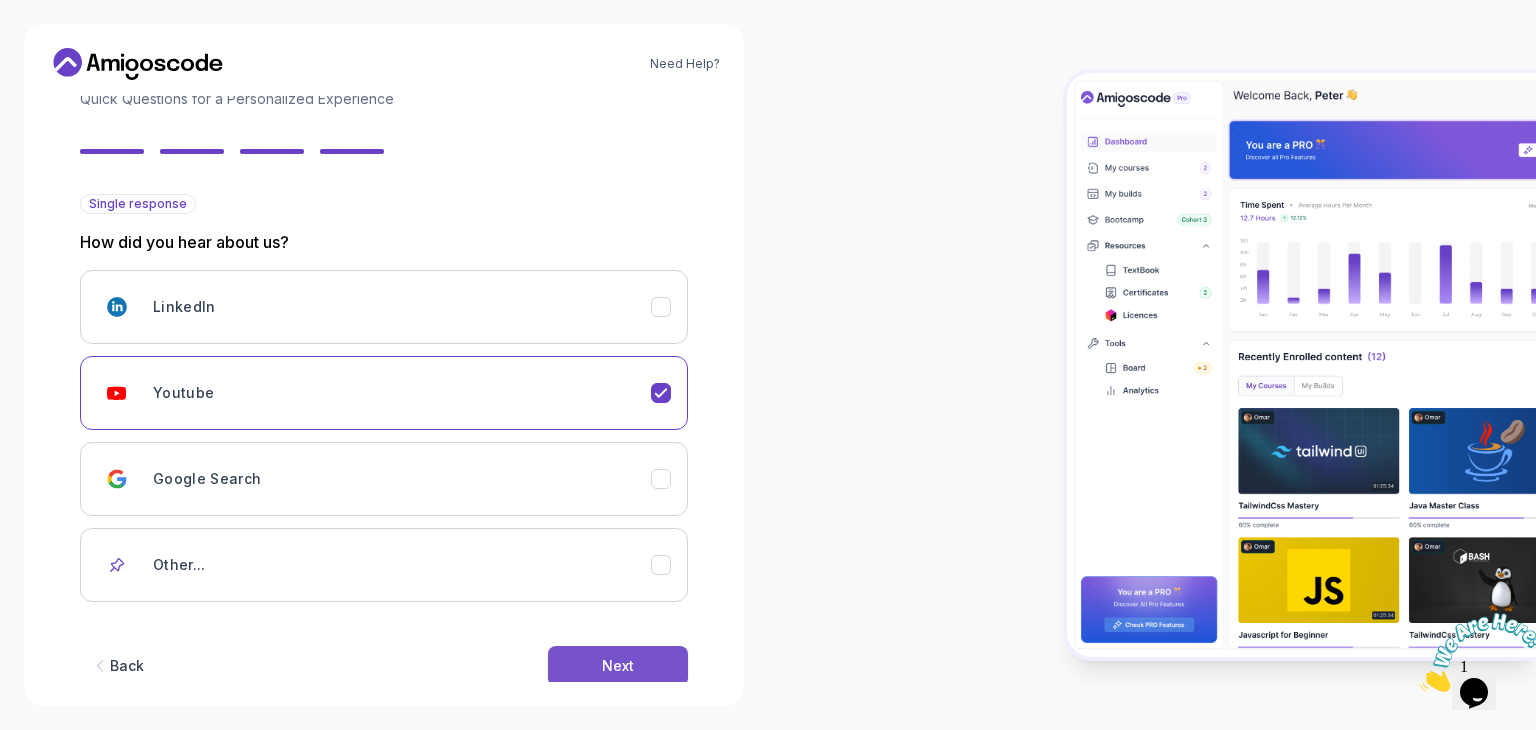 click on "Next" at bounding box center (618, 666) 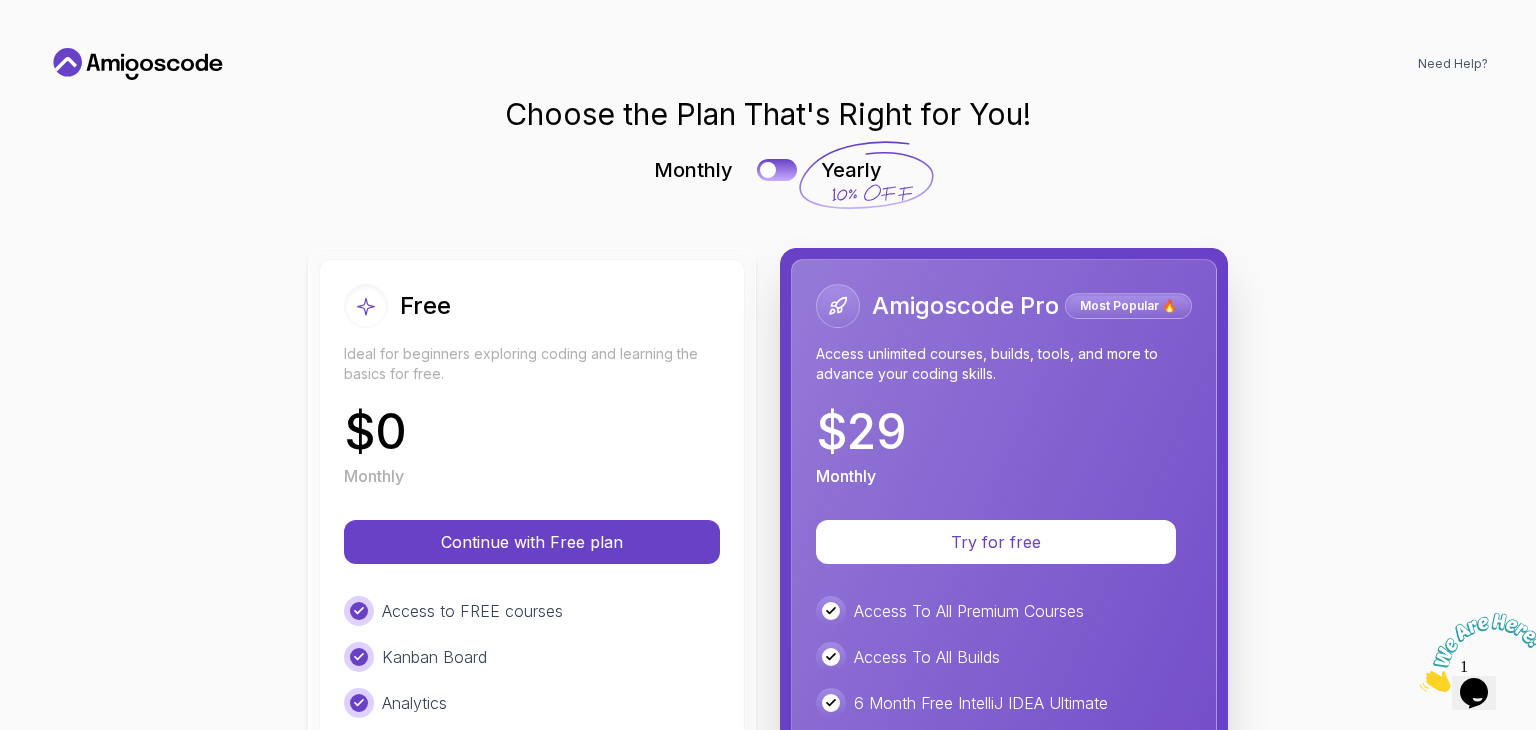 scroll, scrollTop: 0, scrollLeft: 0, axis: both 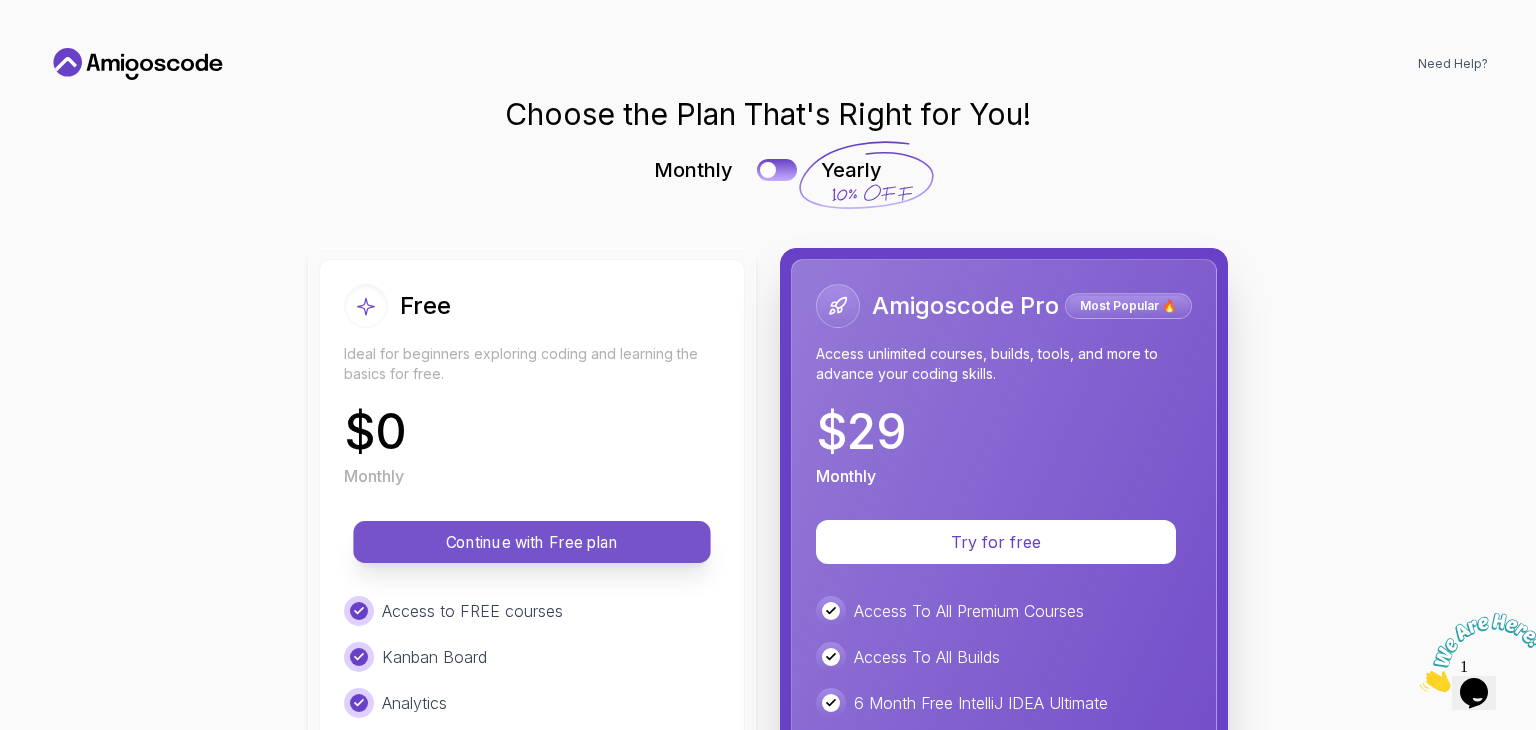 click on "Continue with Free plan" at bounding box center (532, 542) 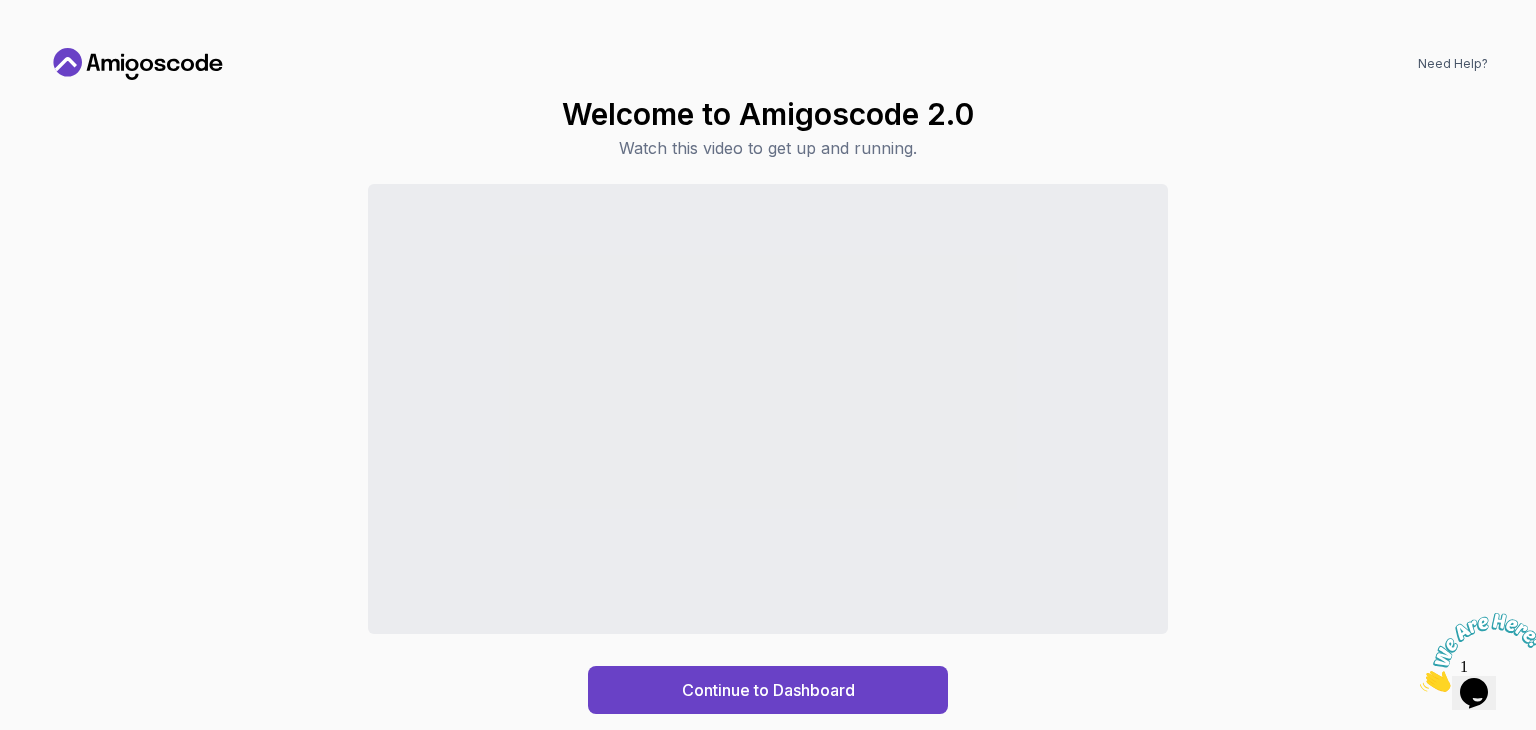 click on "Continue to Dashboard" at bounding box center [768, 449] 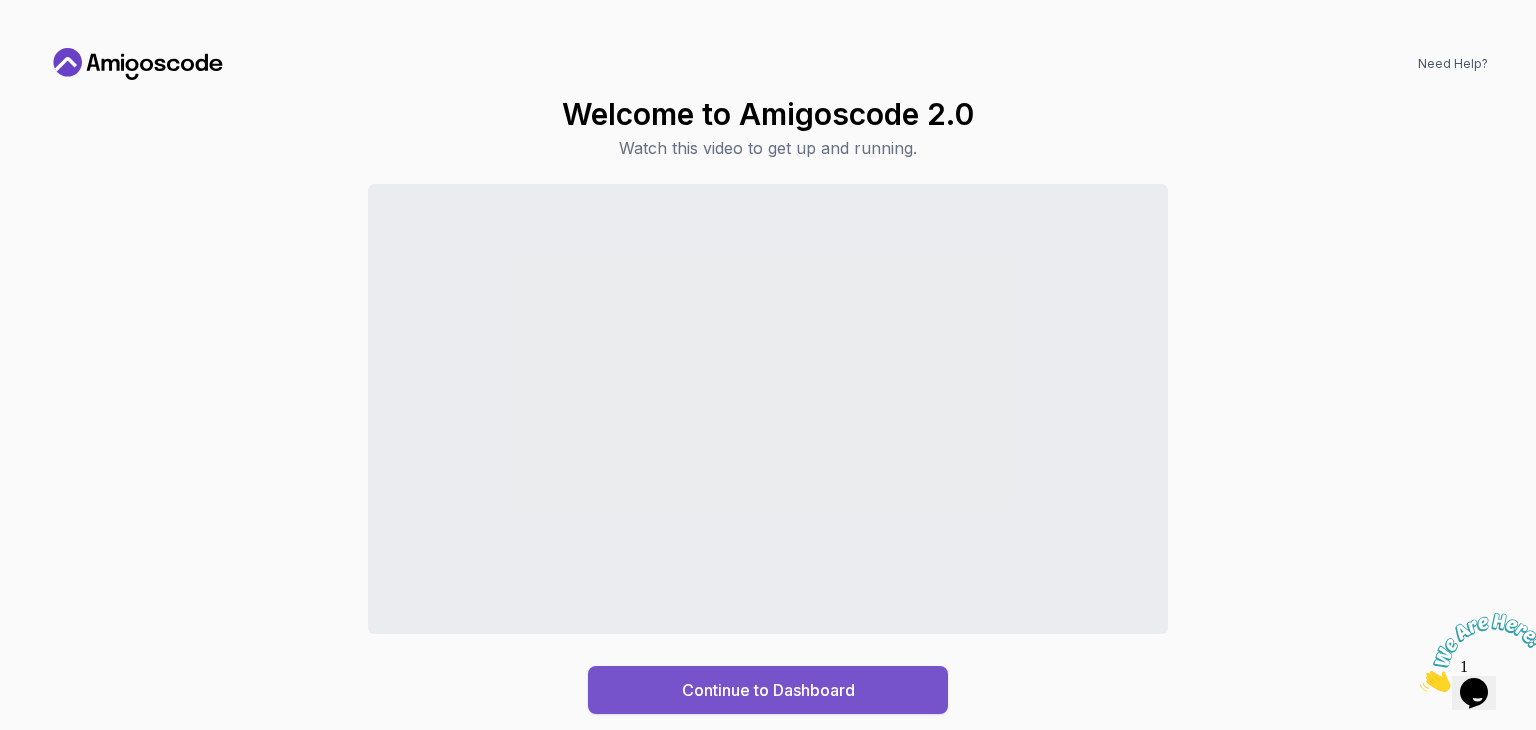click on "Continue to Dashboard" at bounding box center [768, 690] 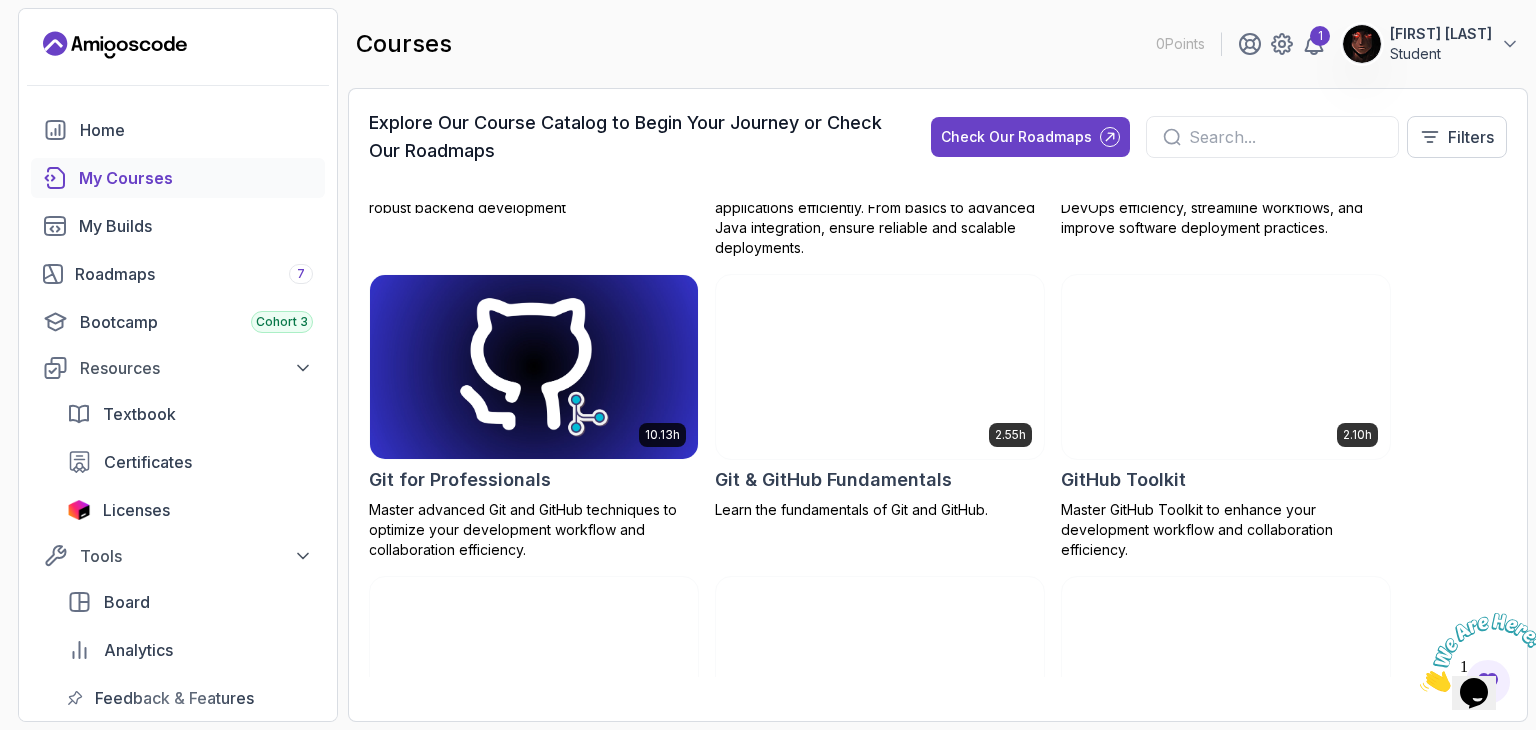 scroll, scrollTop: 0, scrollLeft: 0, axis: both 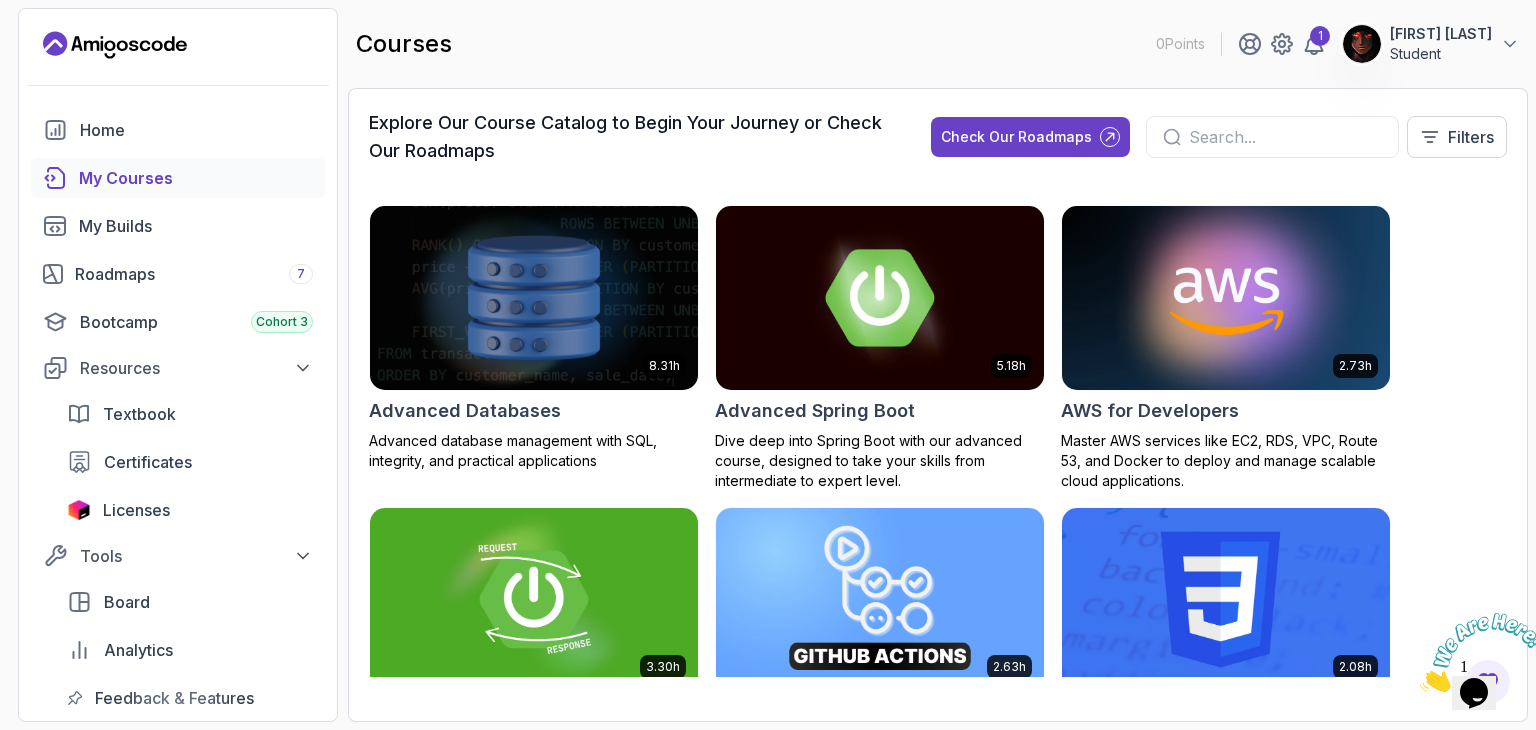 click at bounding box center [1285, 137] 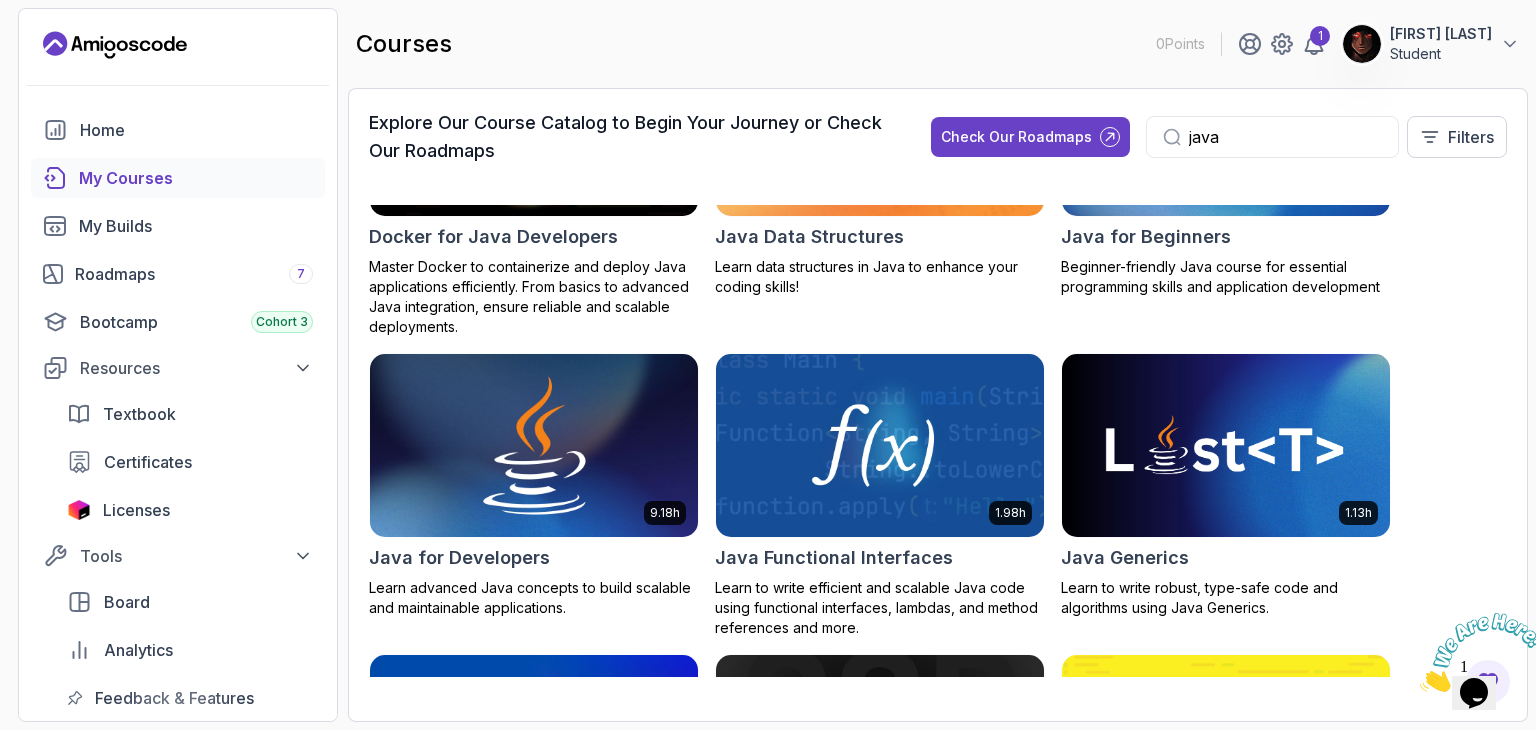scroll, scrollTop: 183, scrollLeft: 0, axis: vertical 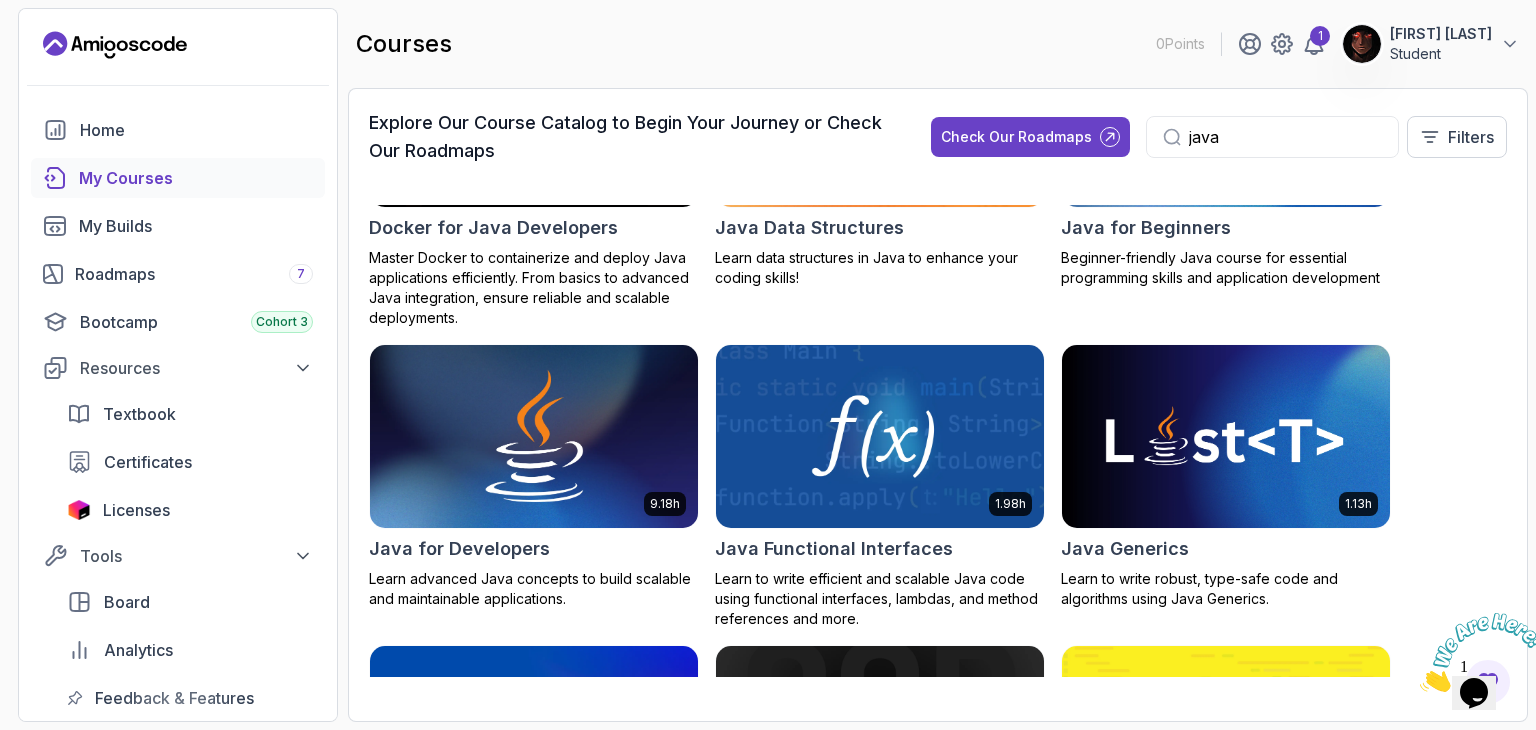 type on "java" 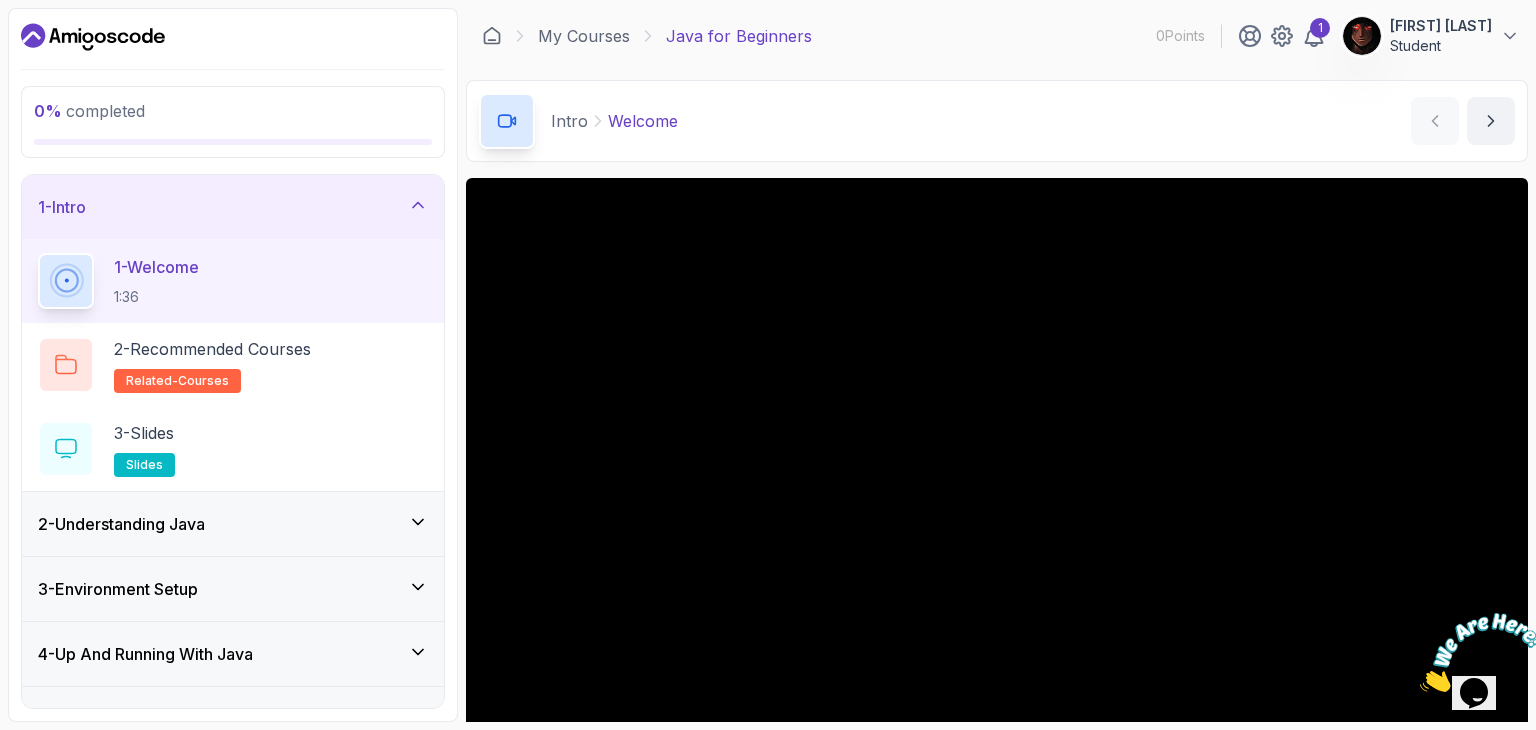 click on "2  -  Understanding Java" at bounding box center [233, 524] 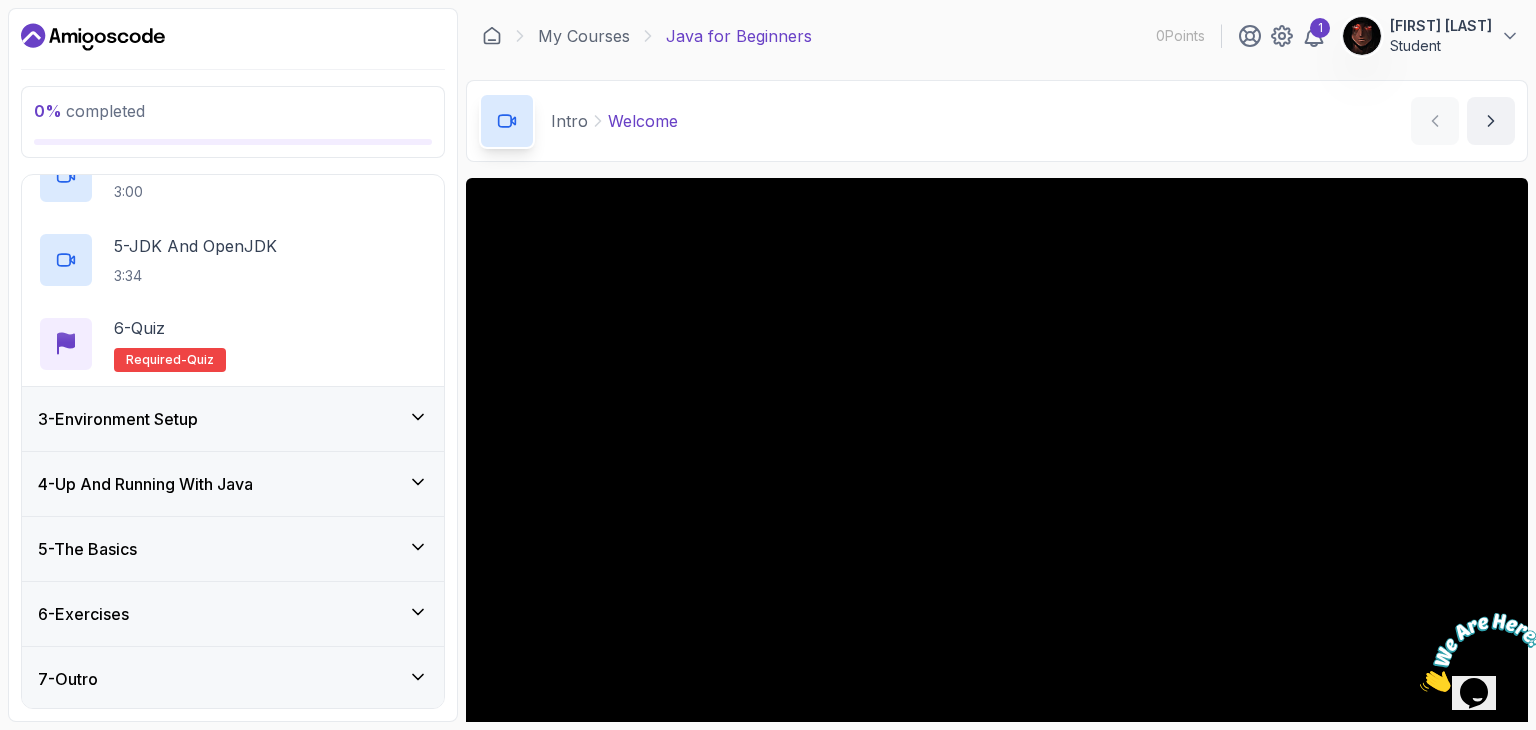 scroll, scrollTop: 421, scrollLeft: 0, axis: vertical 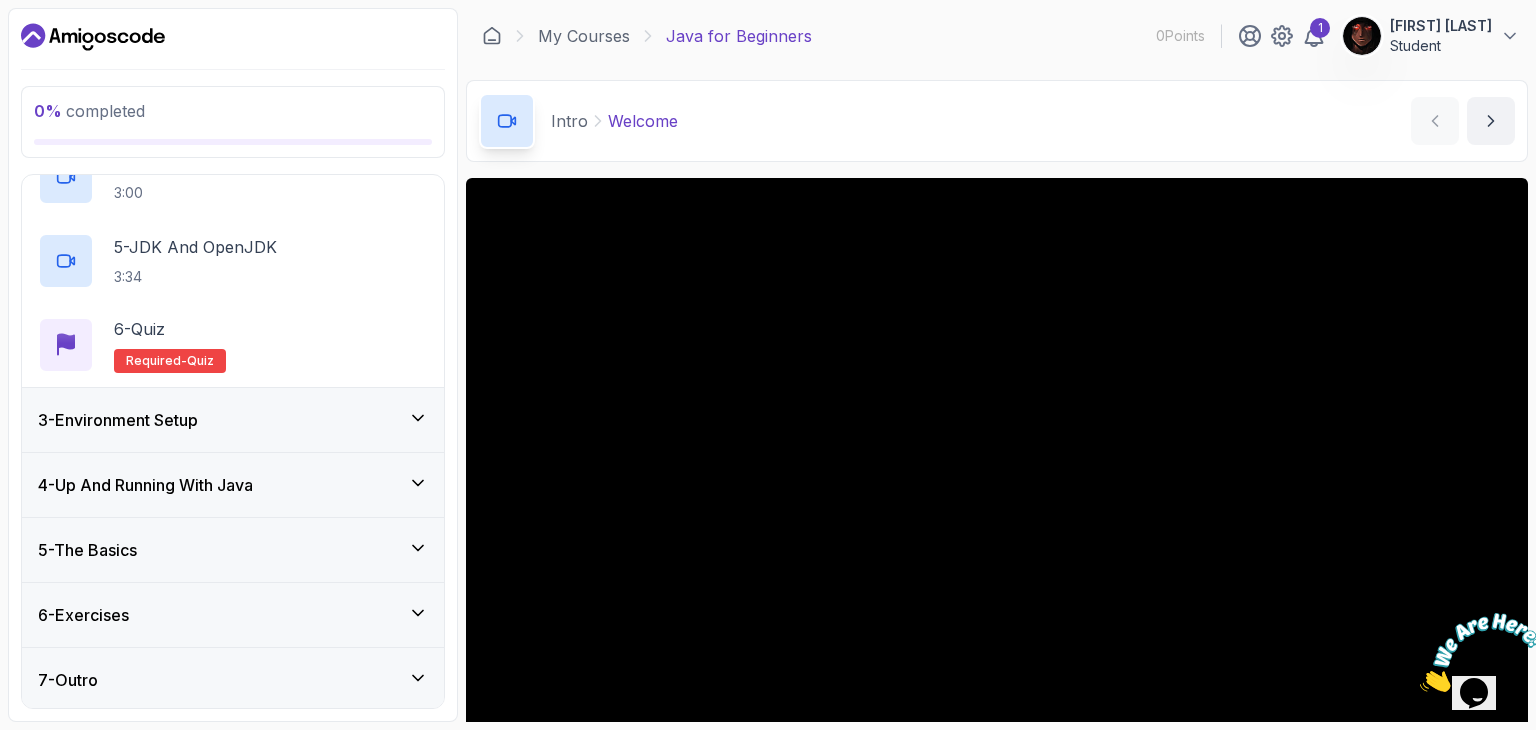 click on "5  -  The Basics" at bounding box center [233, 550] 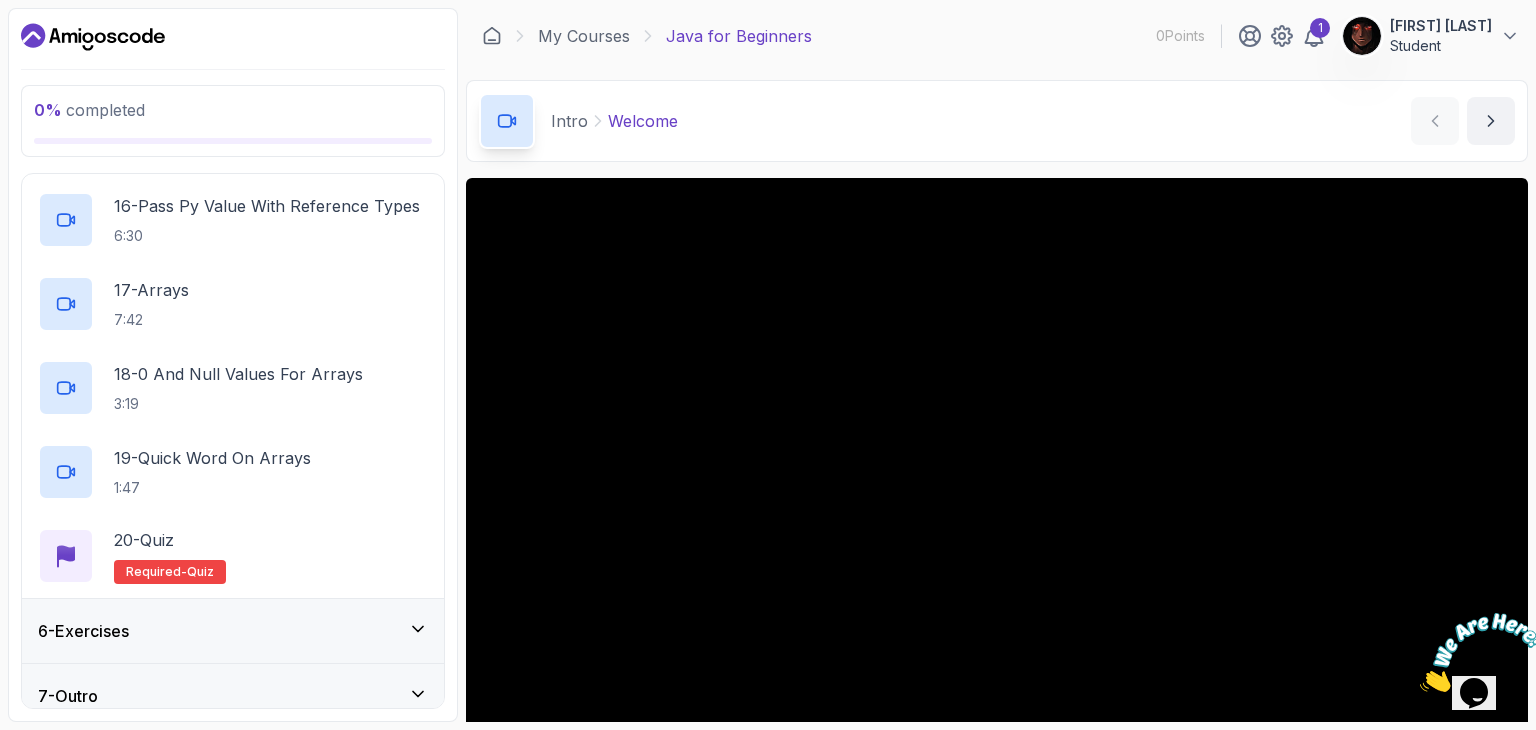 scroll, scrollTop: 1598, scrollLeft: 0, axis: vertical 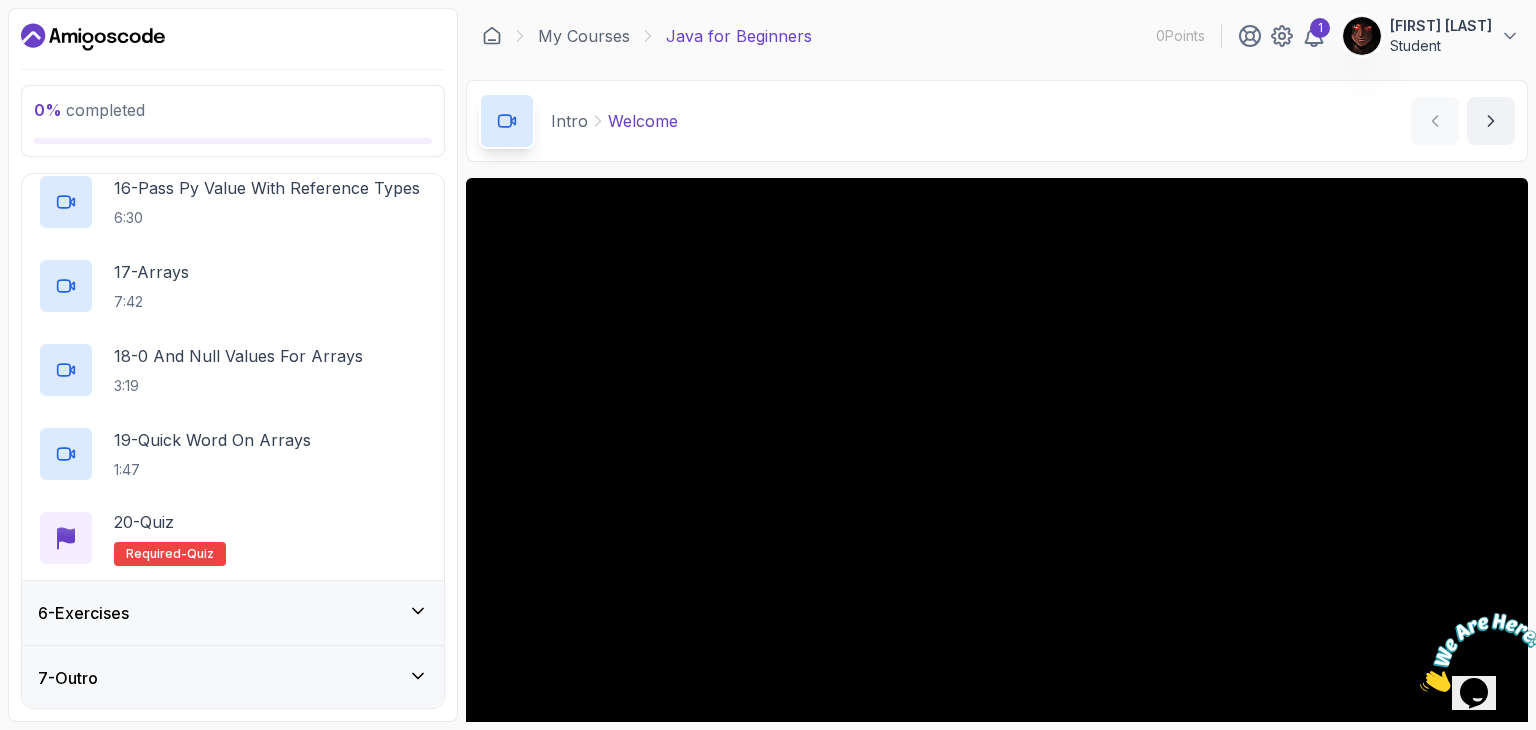 click on "6  -  Exercises" at bounding box center (233, 613) 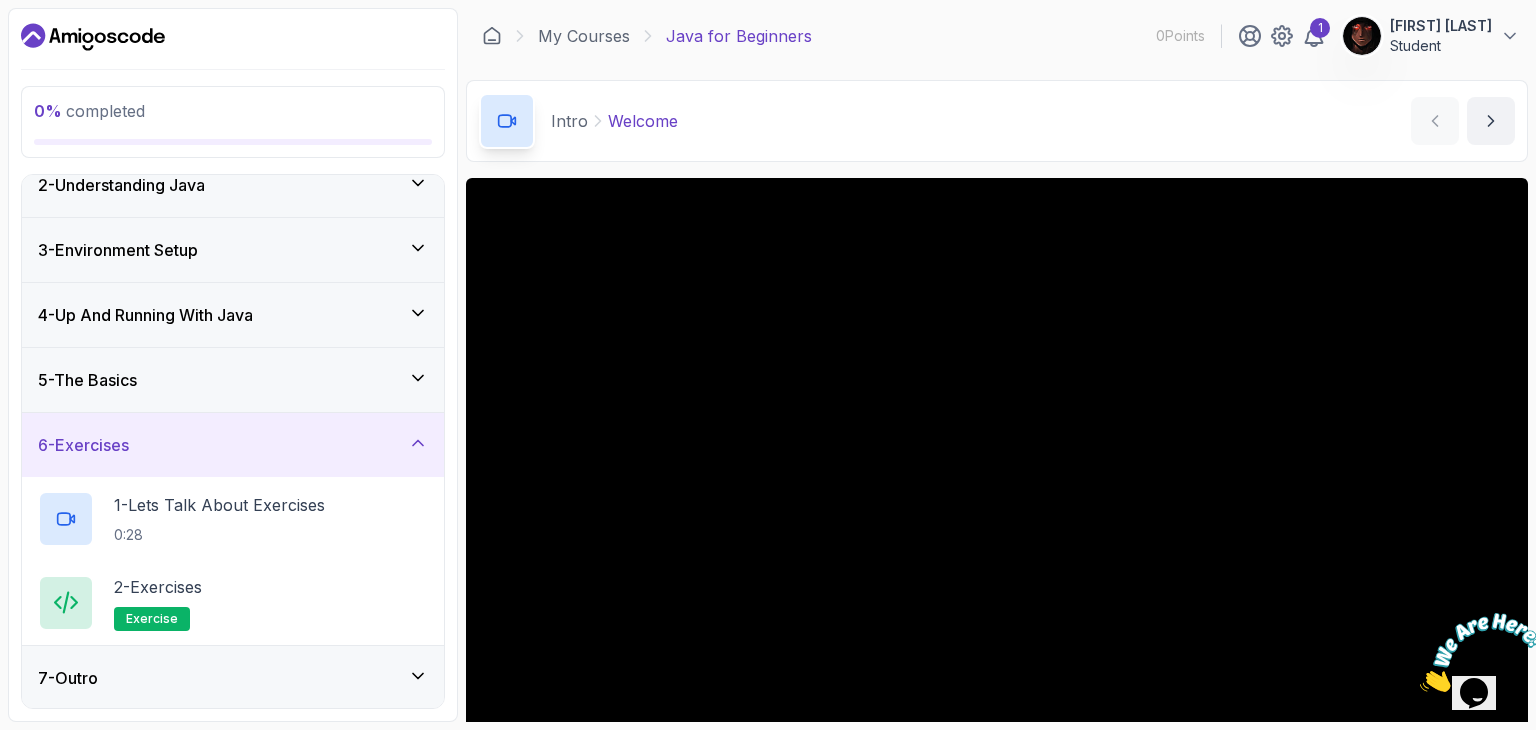 scroll, scrollTop: 0, scrollLeft: 0, axis: both 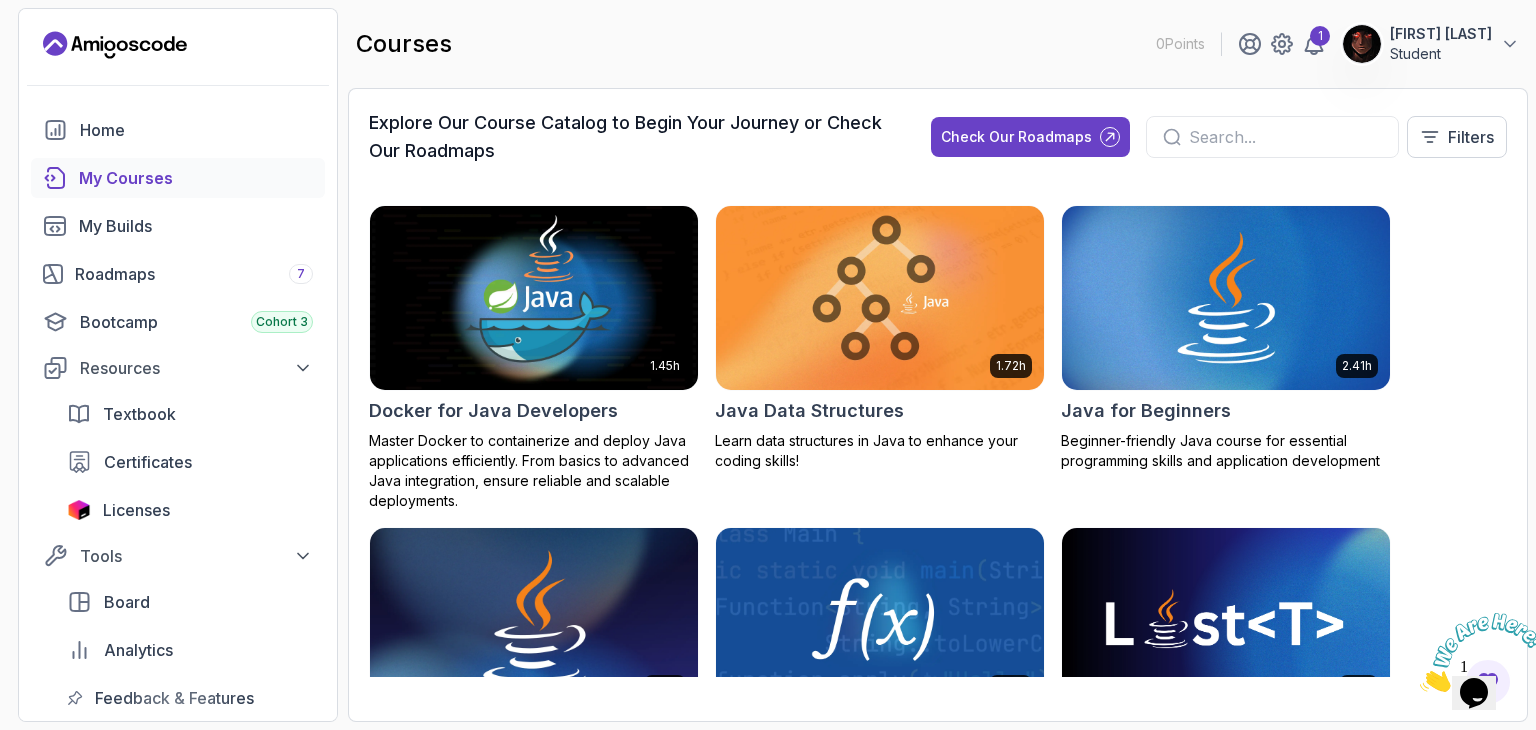 click at bounding box center (534, 619) 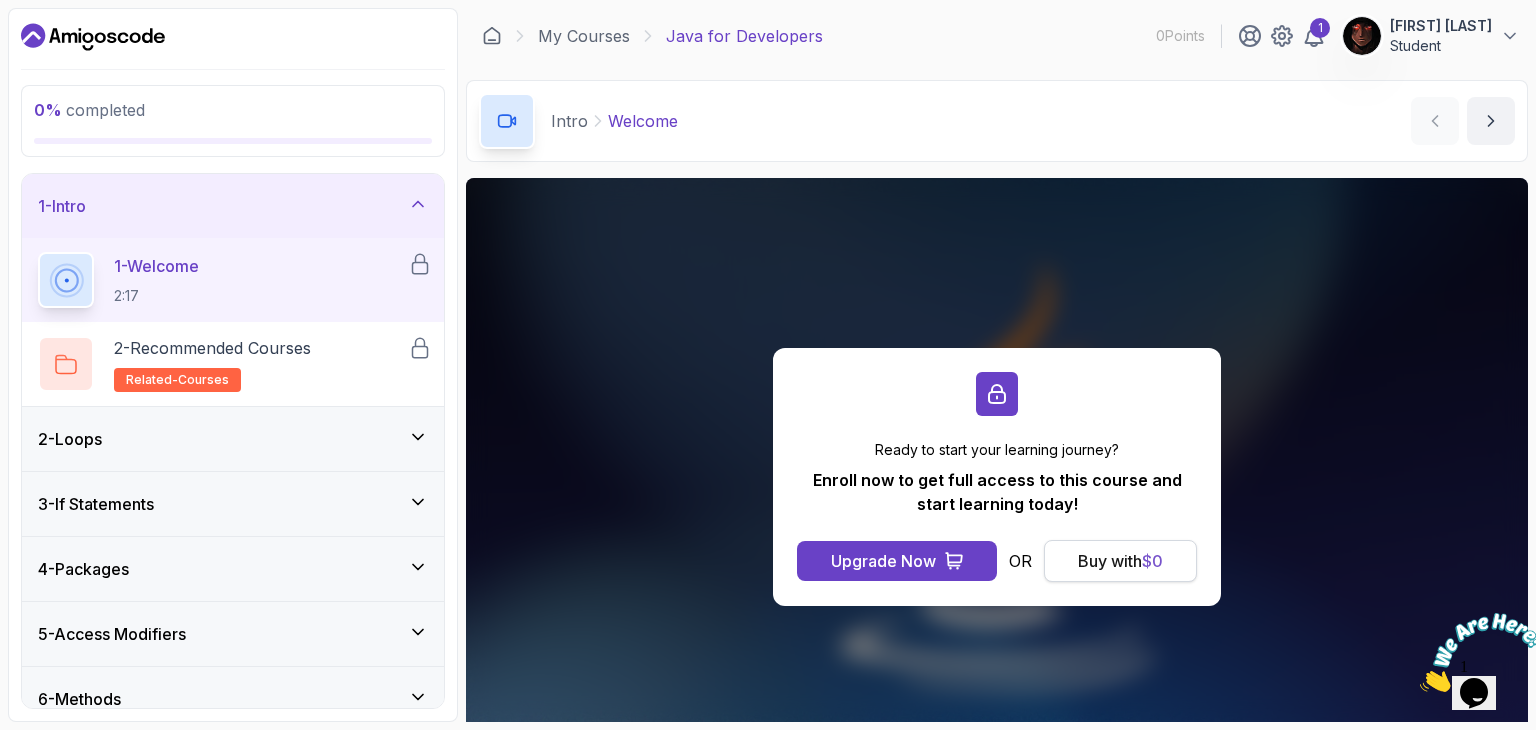 click on "Buy with  $ 0" at bounding box center [1120, 561] 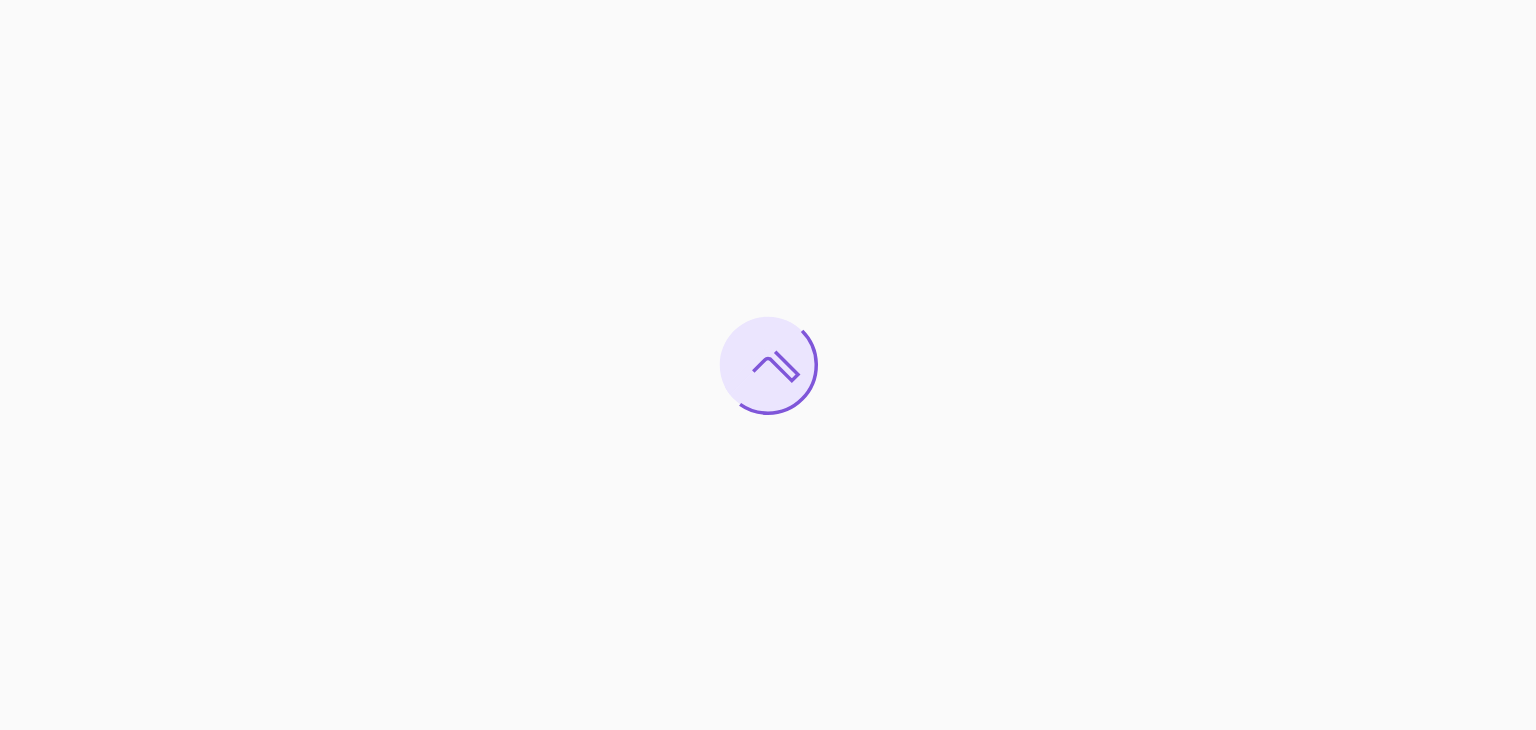 scroll, scrollTop: 0, scrollLeft: 0, axis: both 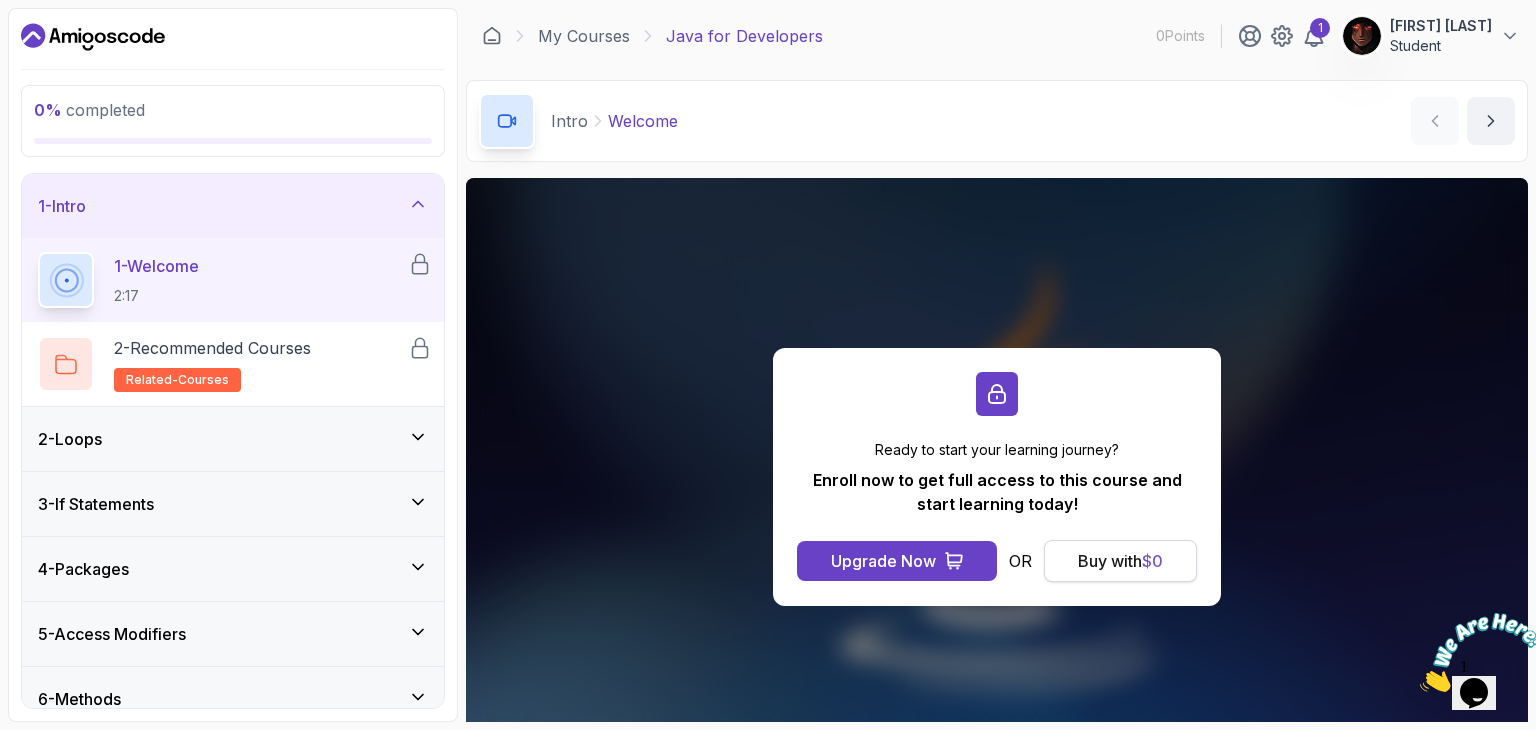 click on "Buy with  $ 0" at bounding box center (1120, 561) 